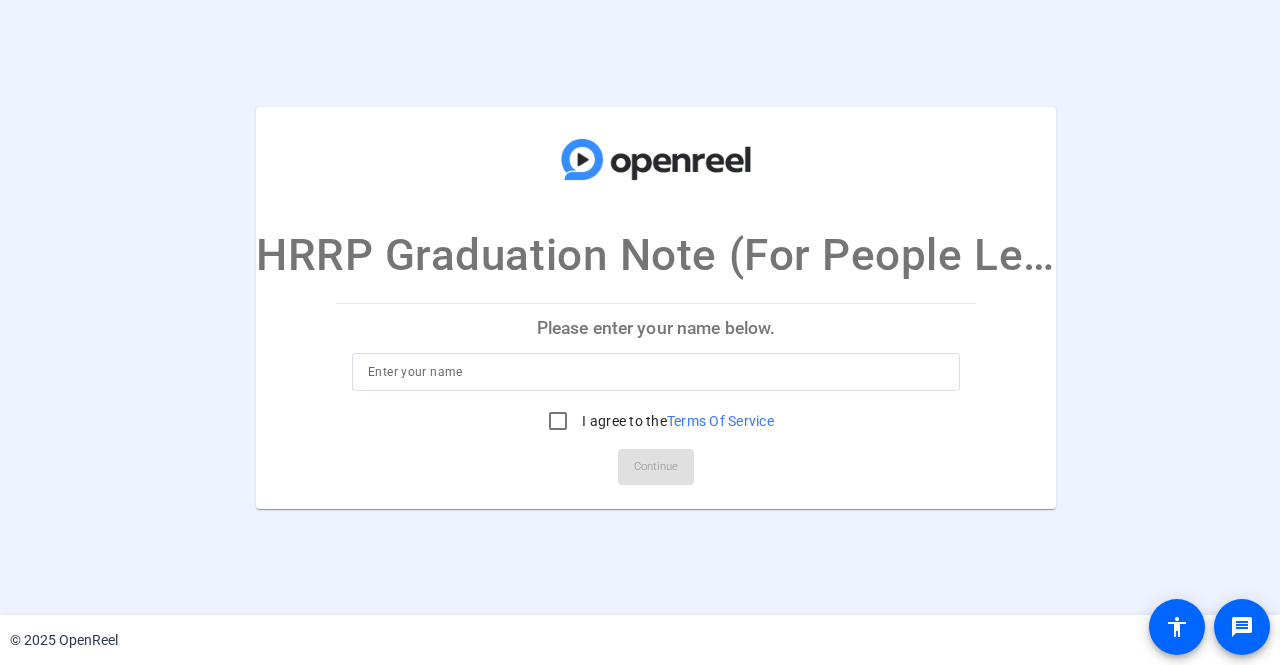 scroll, scrollTop: 0, scrollLeft: 0, axis: both 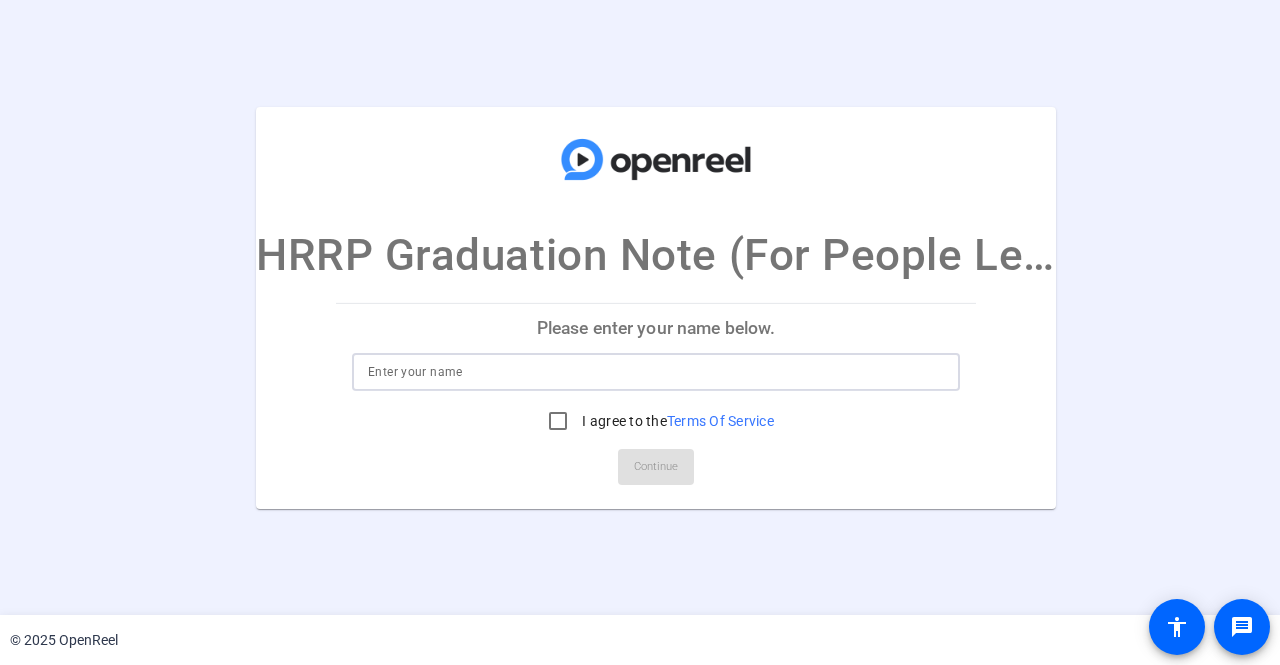 click at bounding box center (656, 372) 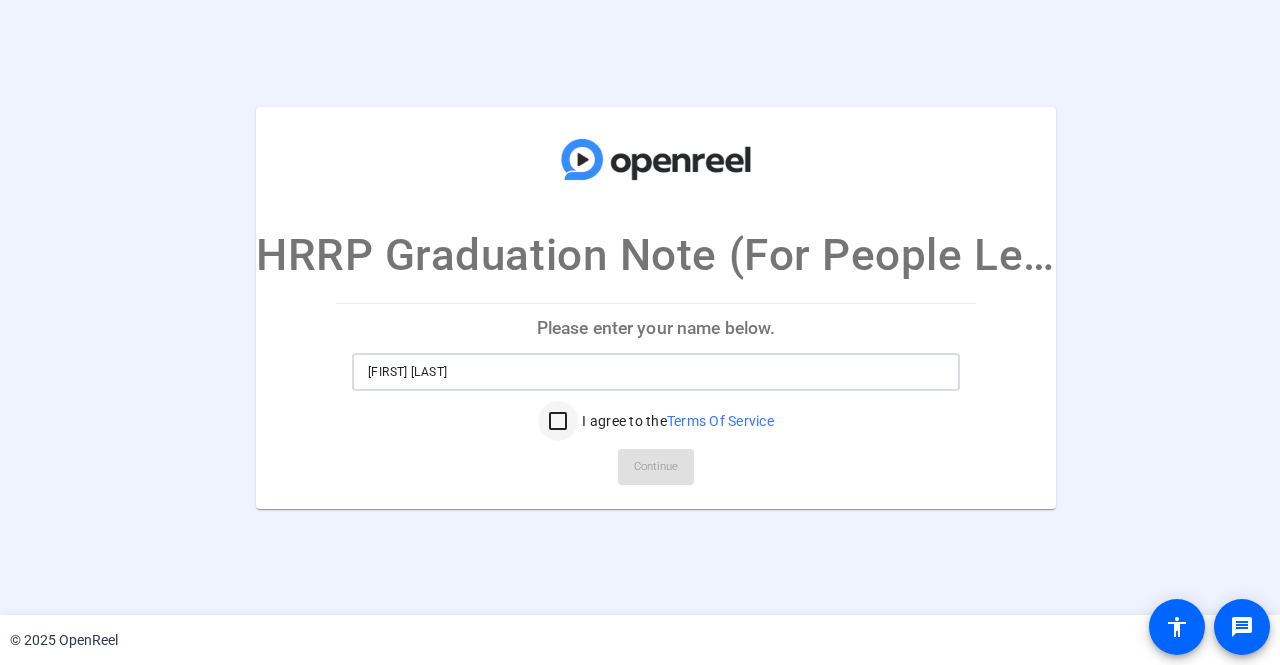 type on "[FIRST] [LAST]" 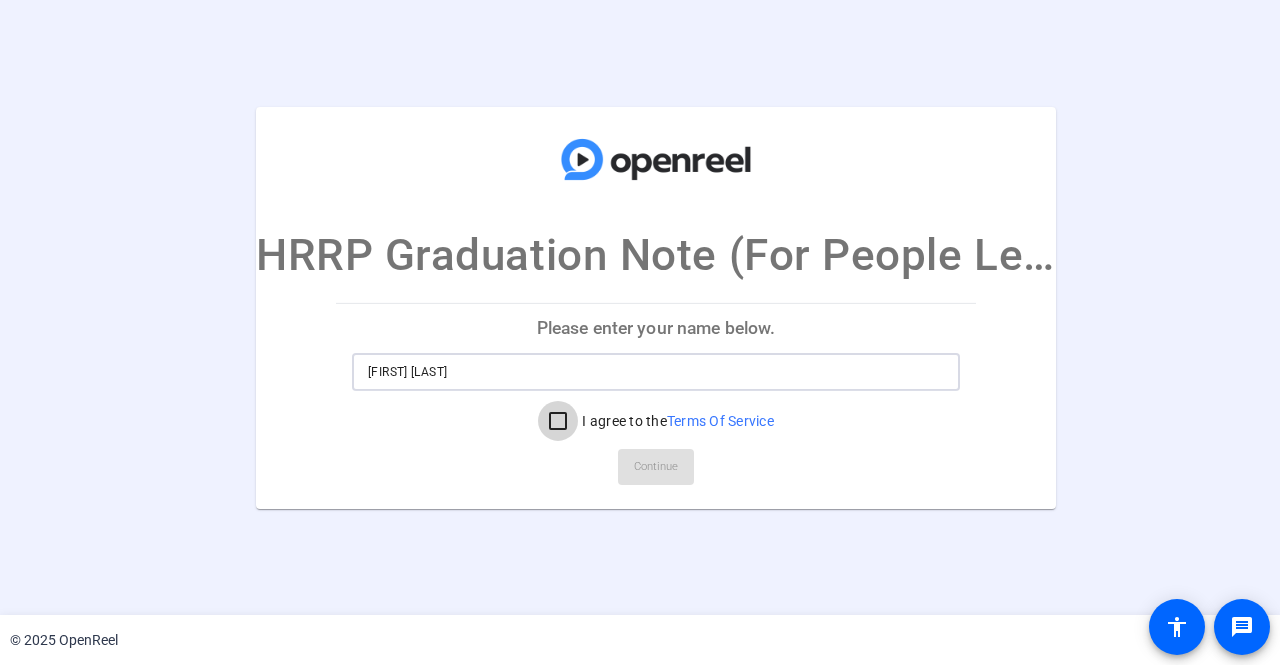 click on "I agree to the  Terms Of Service" at bounding box center [558, 421] 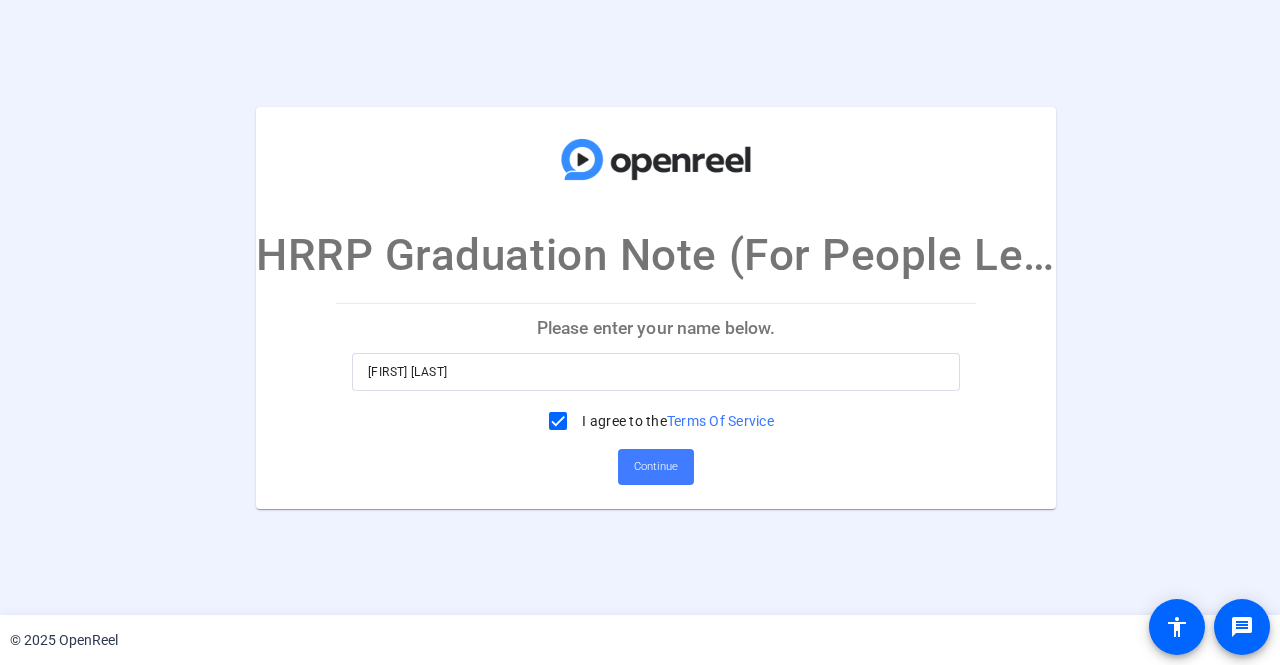 click on "Continue" 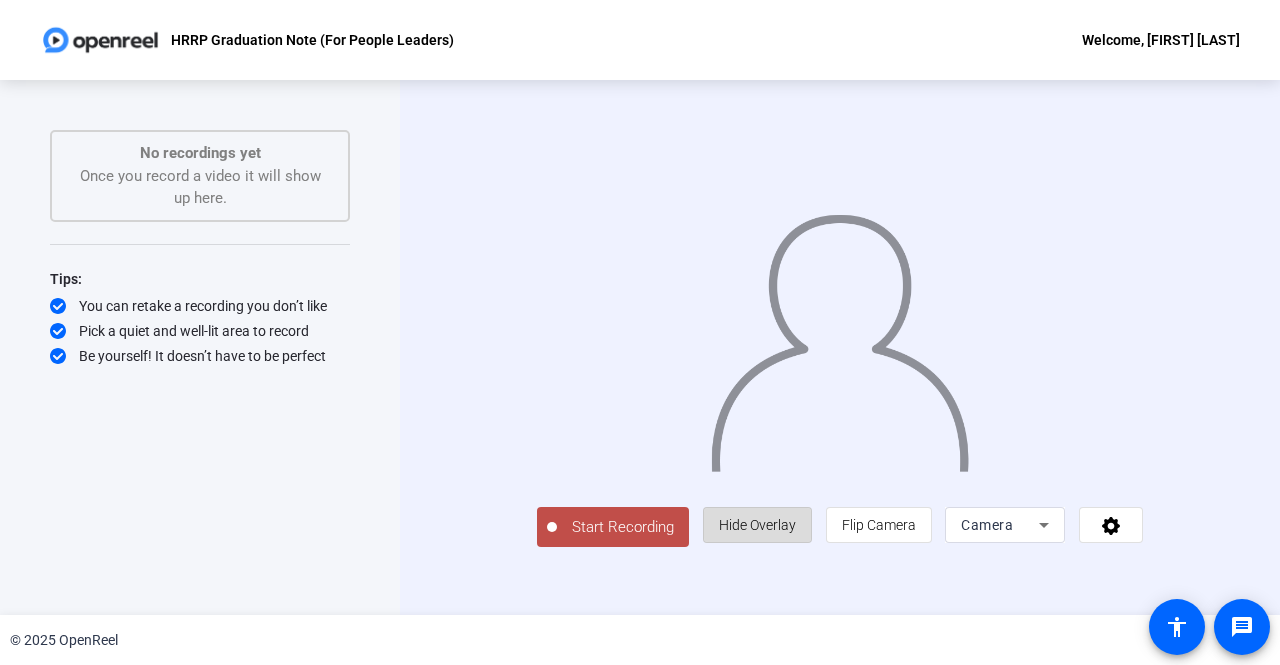 click on "Hide Overlay" 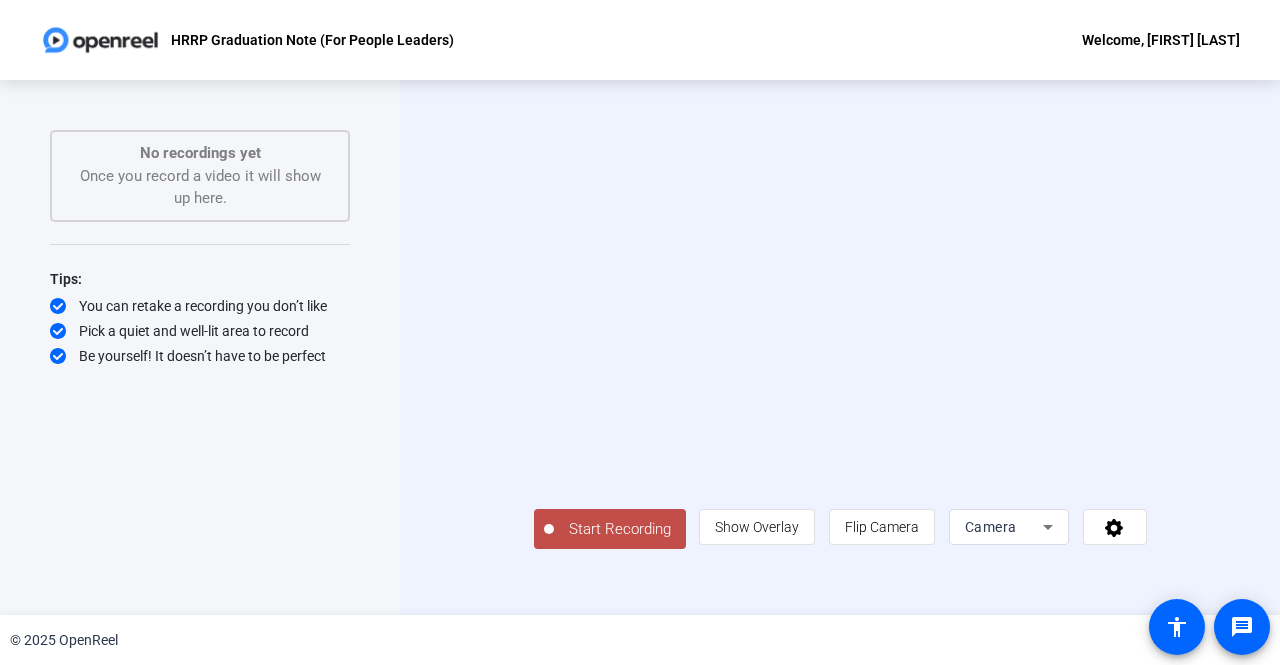 click on "Camera" at bounding box center [991, 527] 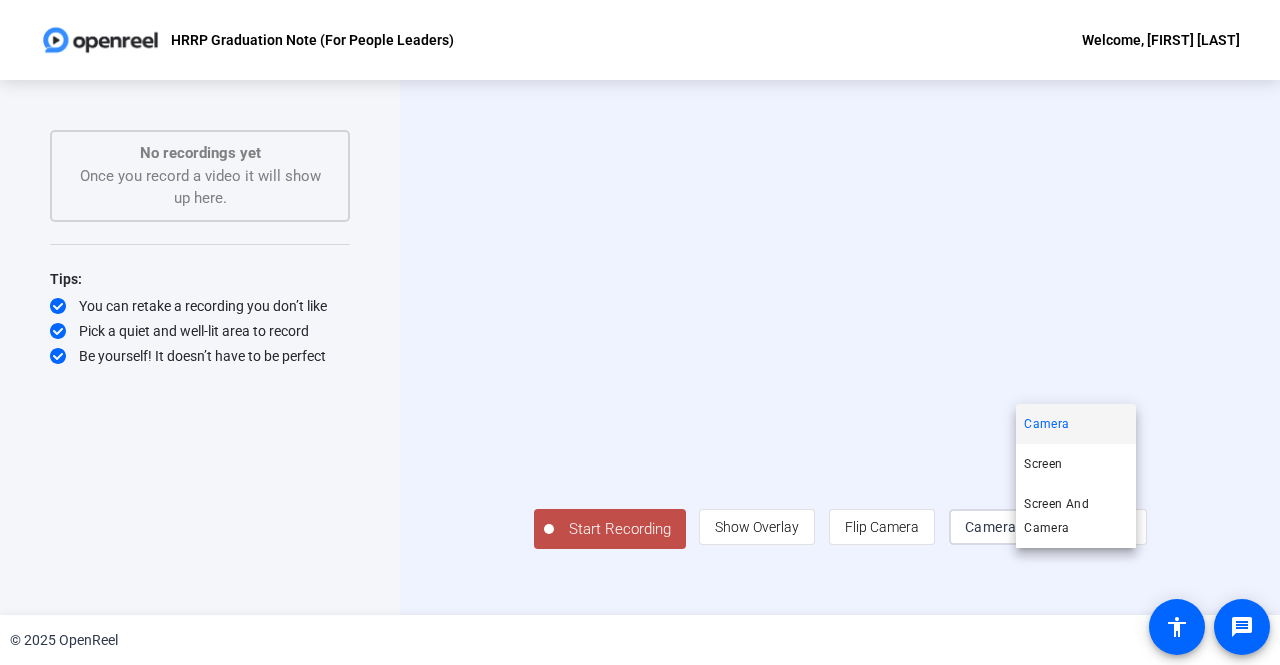 click at bounding box center (640, 332) 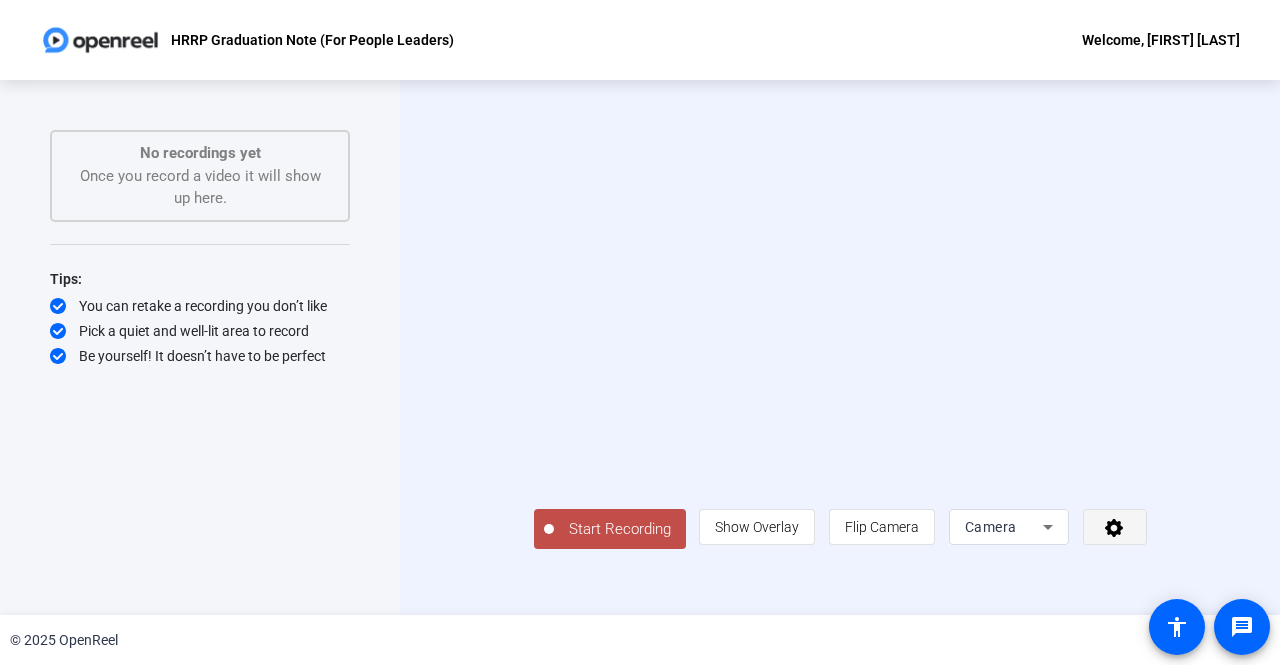 click 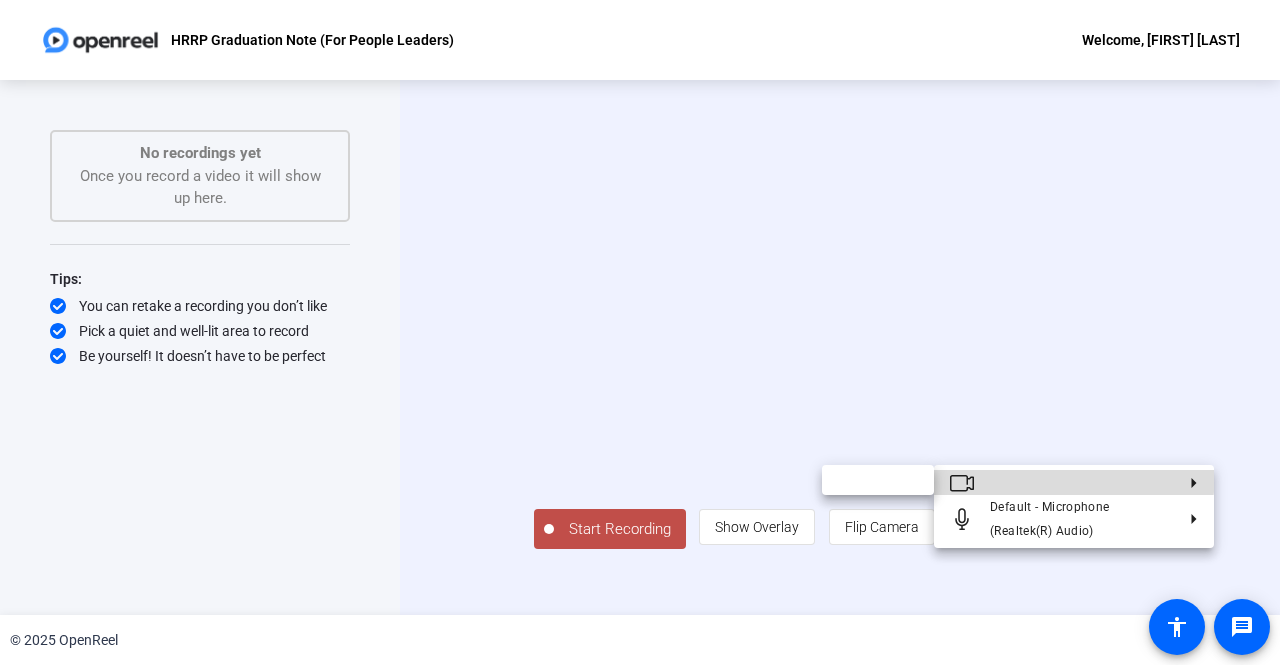 click at bounding box center [1074, 482] 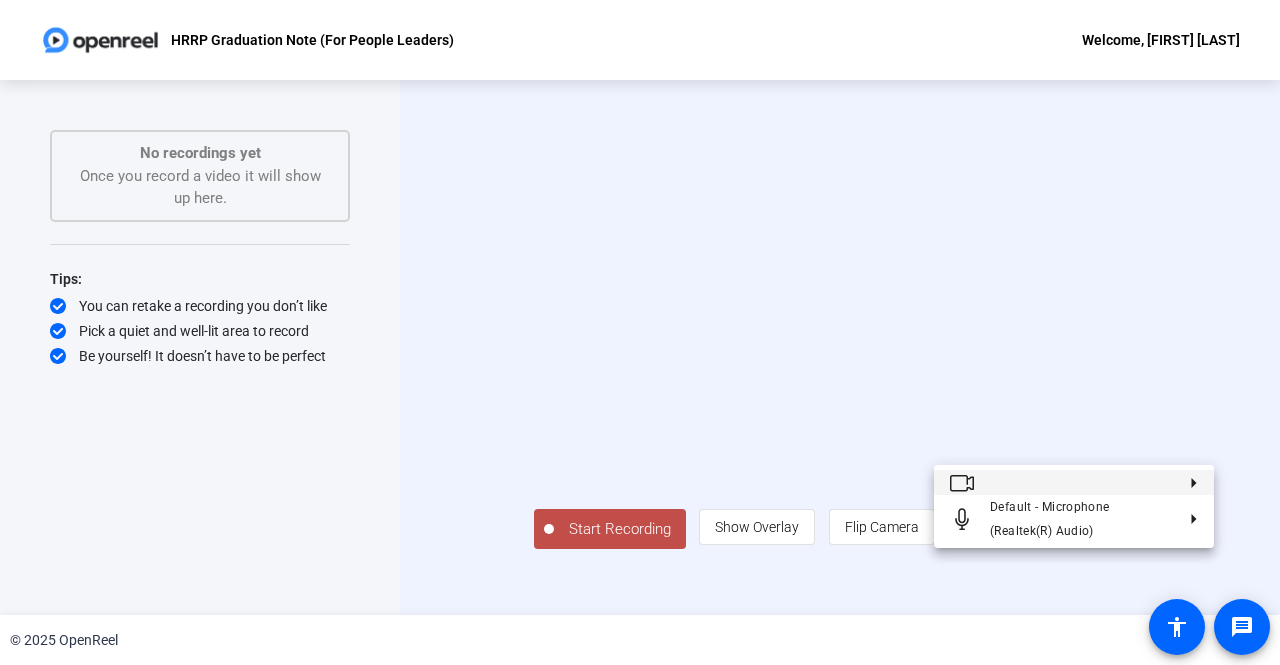 click at bounding box center [640, 332] 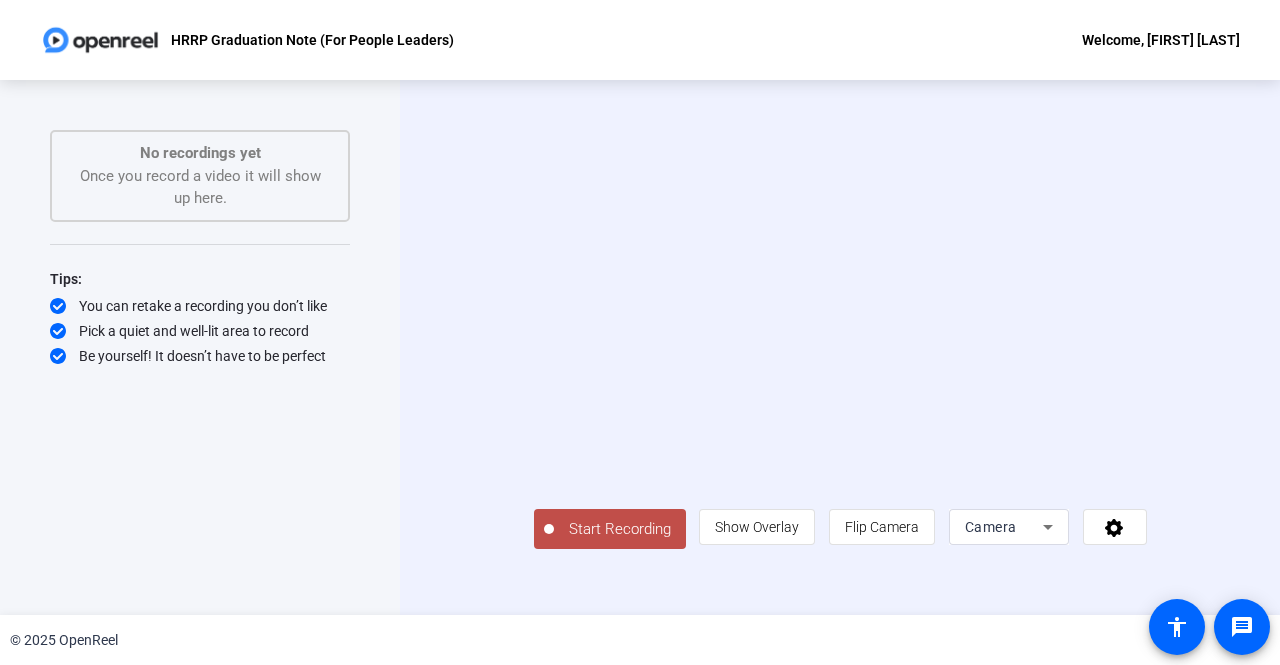 click on "Start Recording" 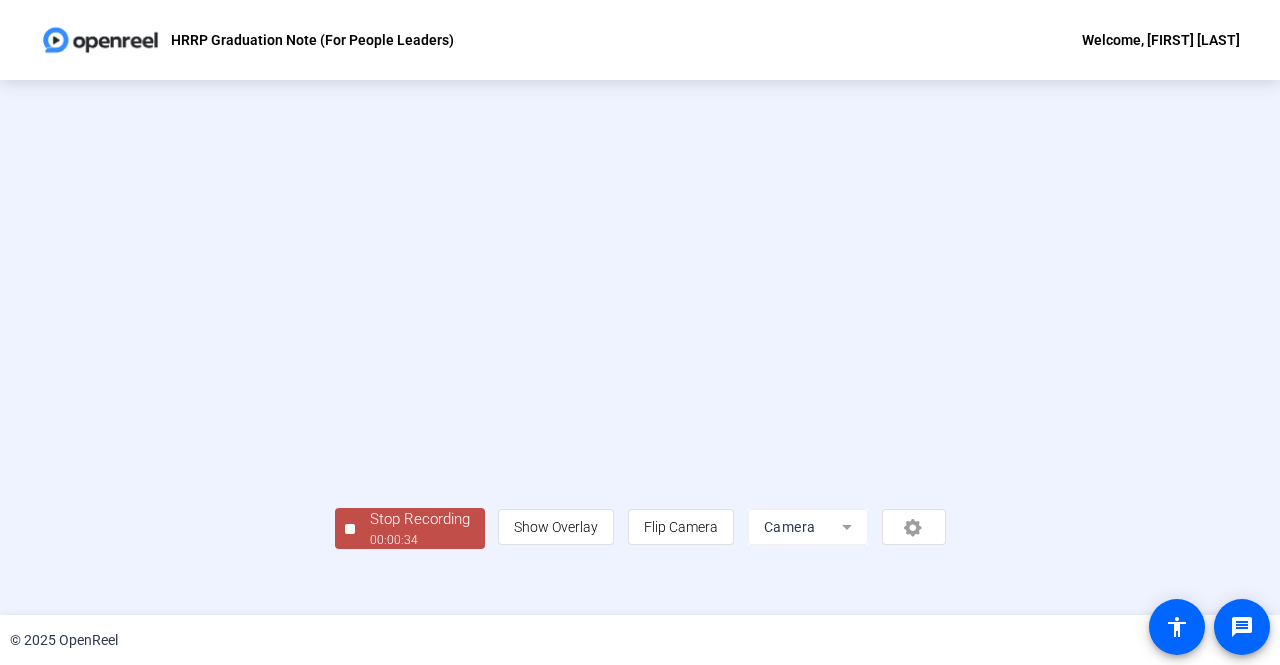 scroll, scrollTop: 83, scrollLeft: 0, axis: vertical 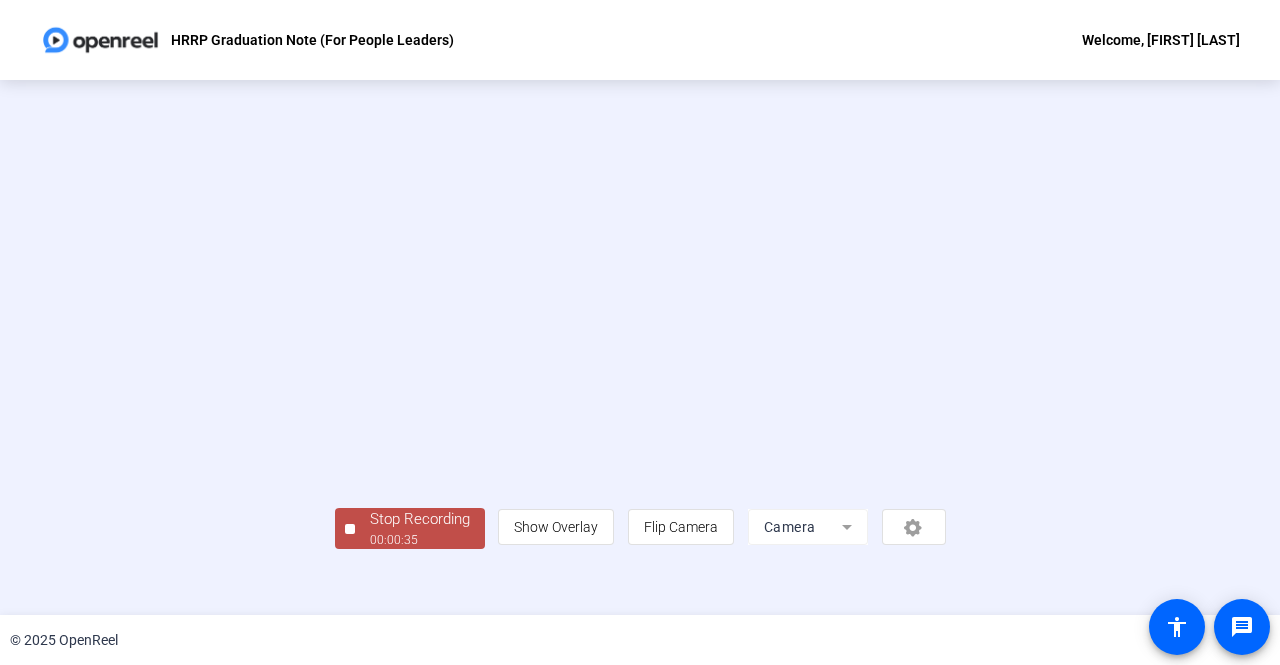 click on "Stop Recording" 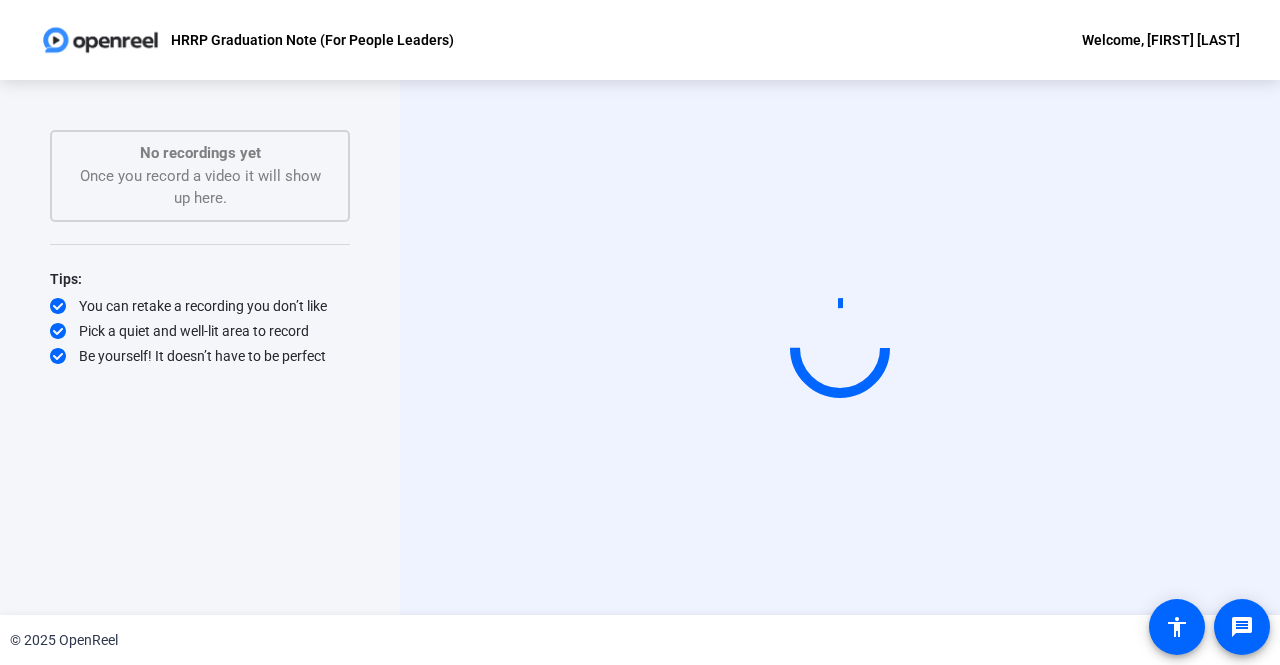 scroll, scrollTop: 0, scrollLeft: 0, axis: both 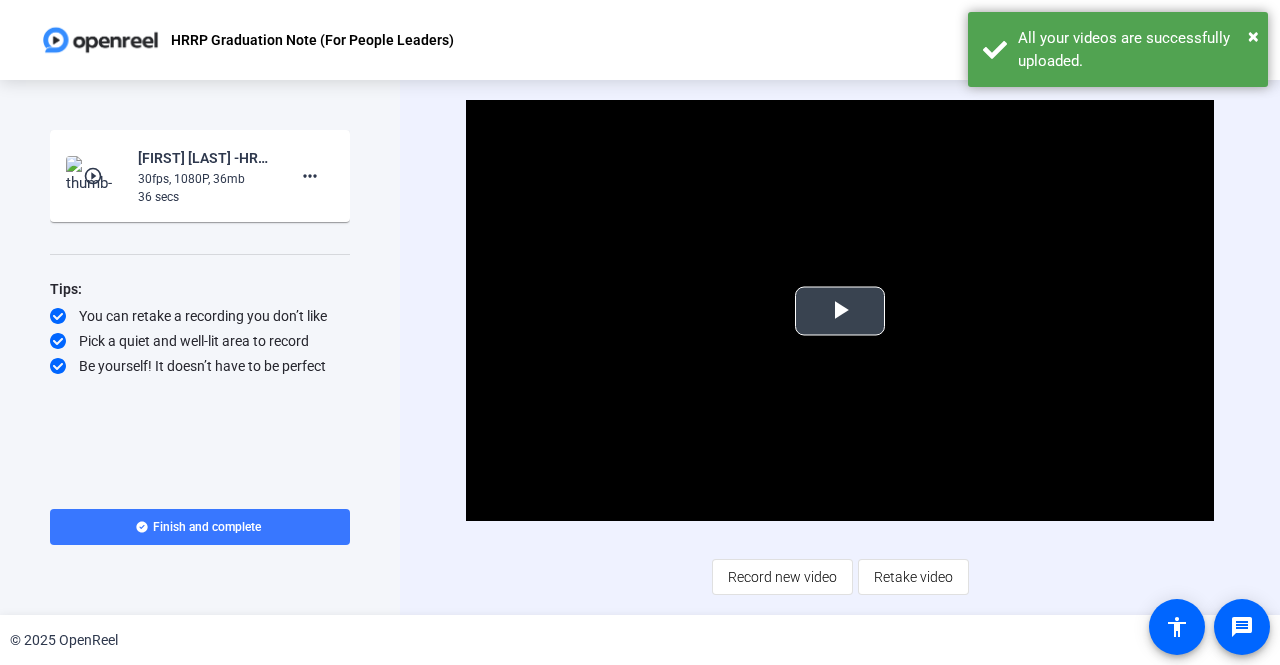 click at bounding box center (840, 311) 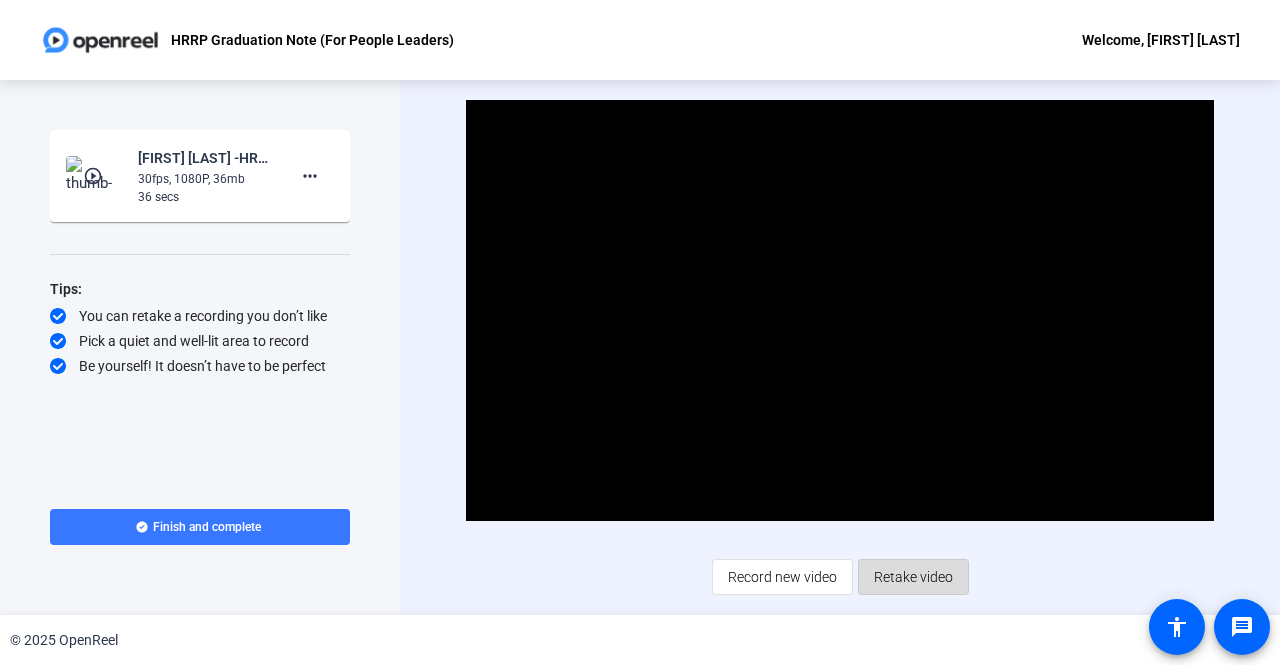 click on "Retake video" 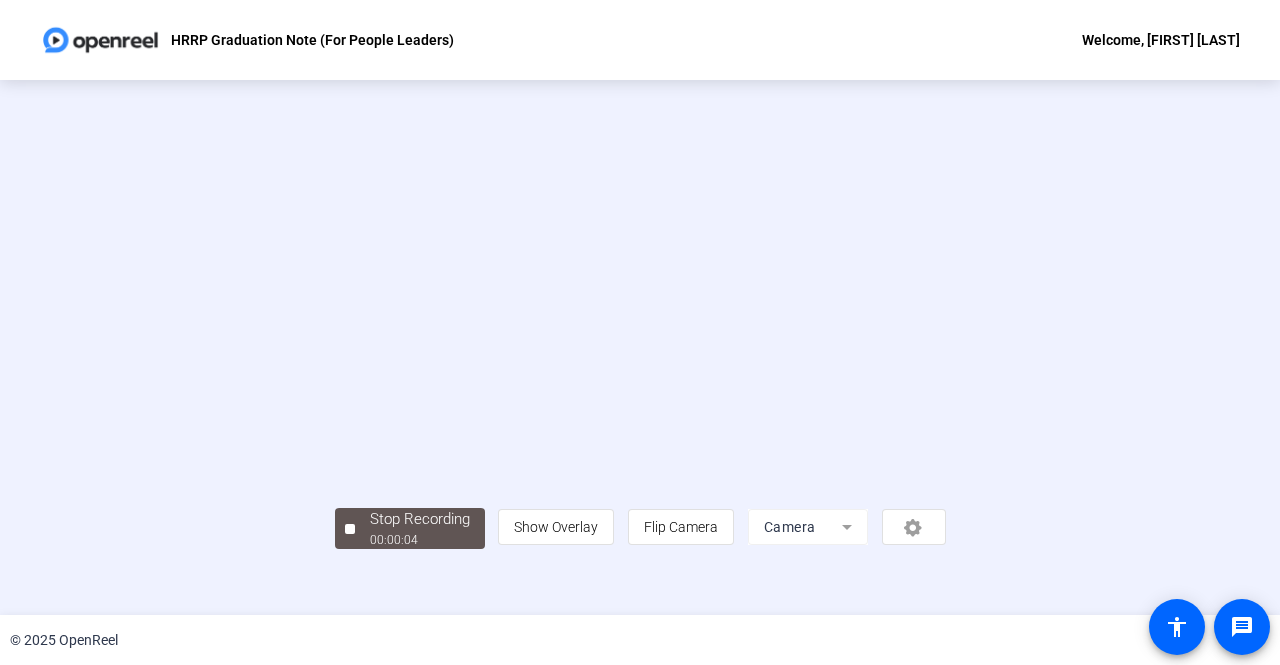 scroll, scrollTop: 0, scrollLeft: 0, axis: both 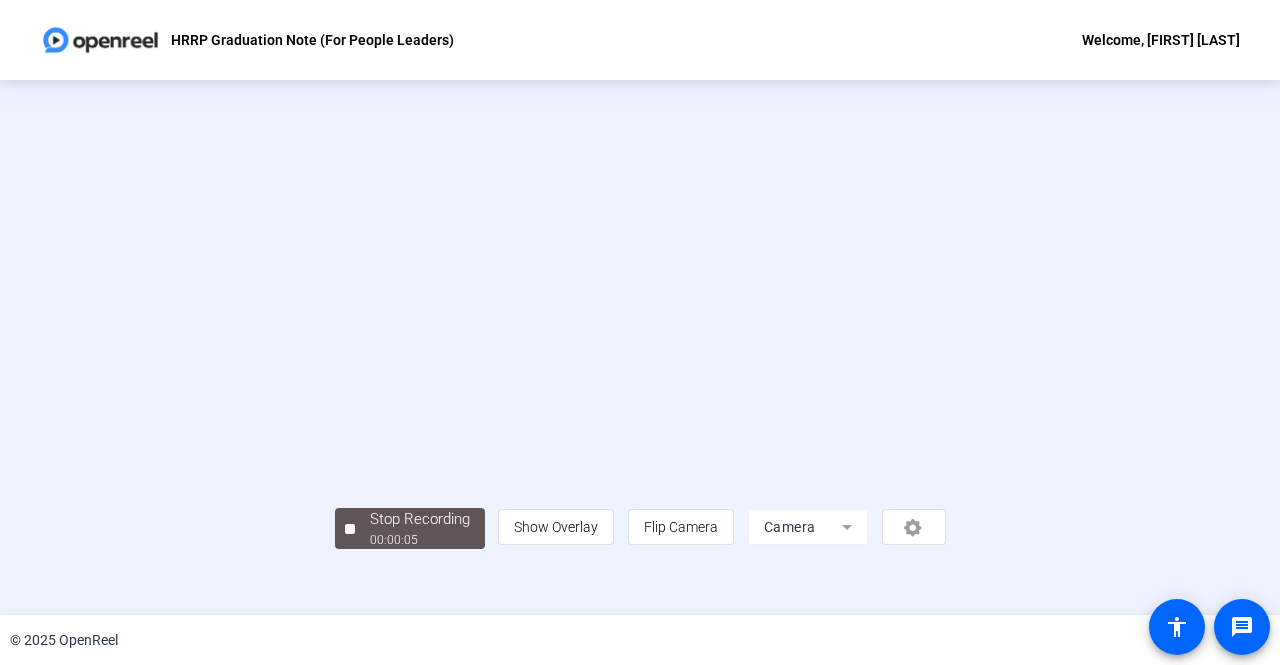 click at bounding box center [640, 318] 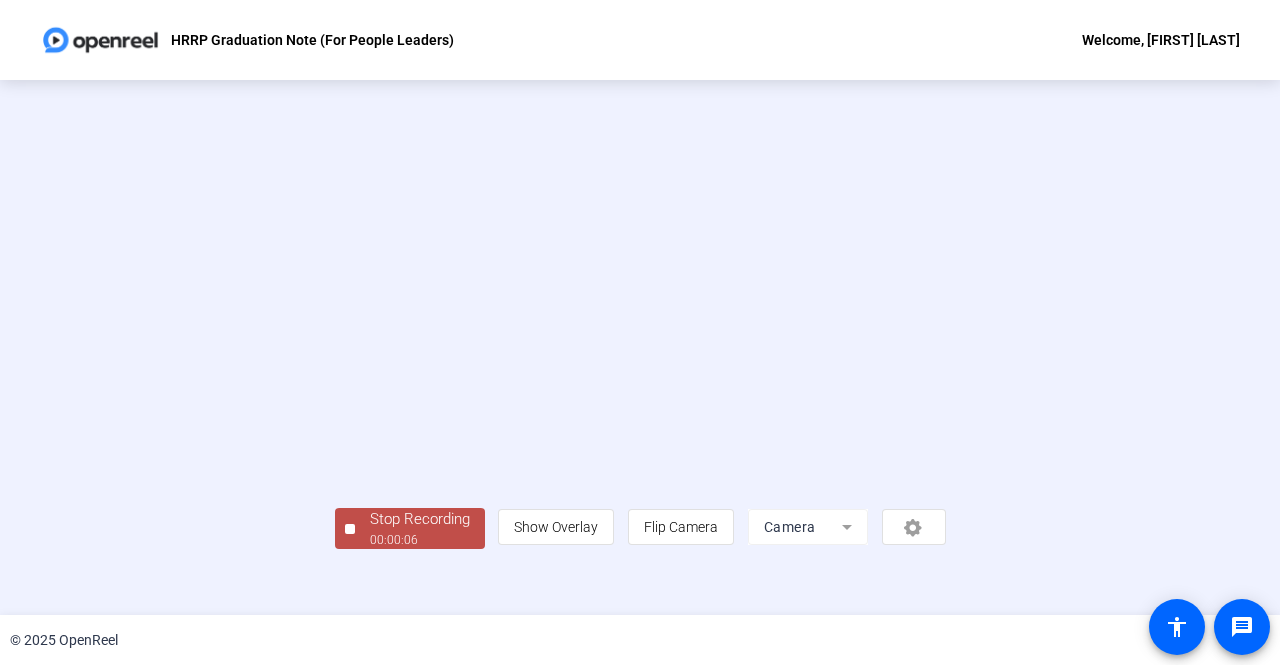 click on "Stop Recording" 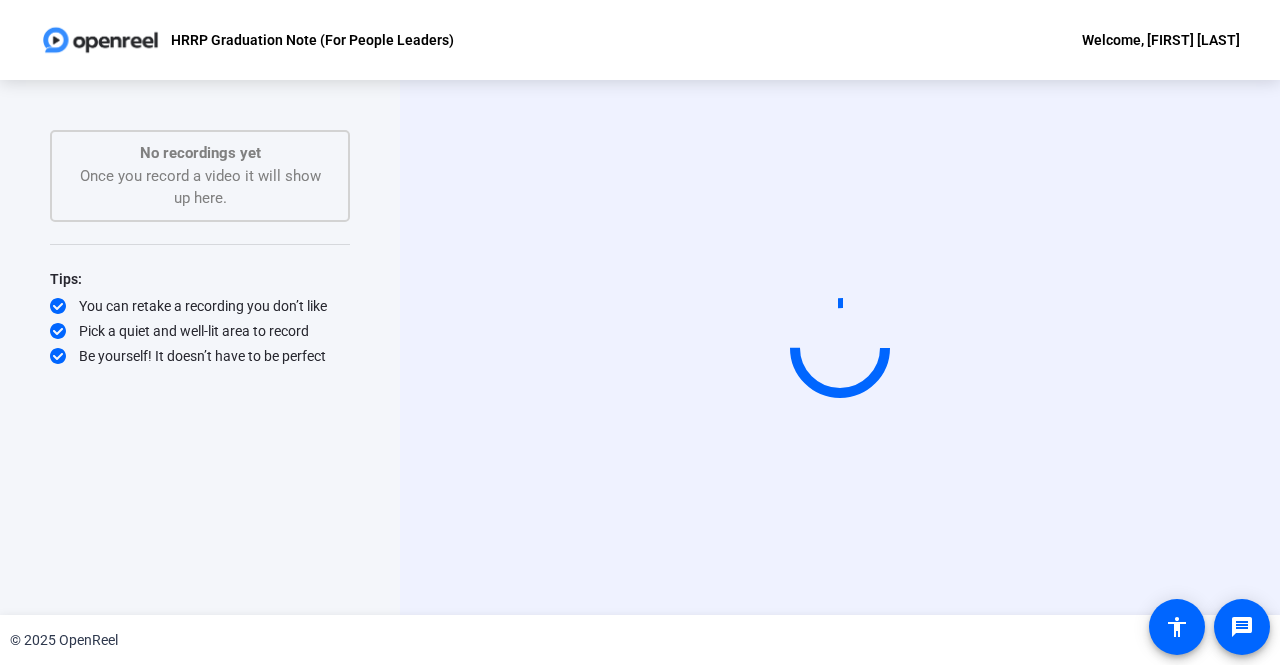 scroll, scrollTop: 0, scrollLeft: 0, axis: both 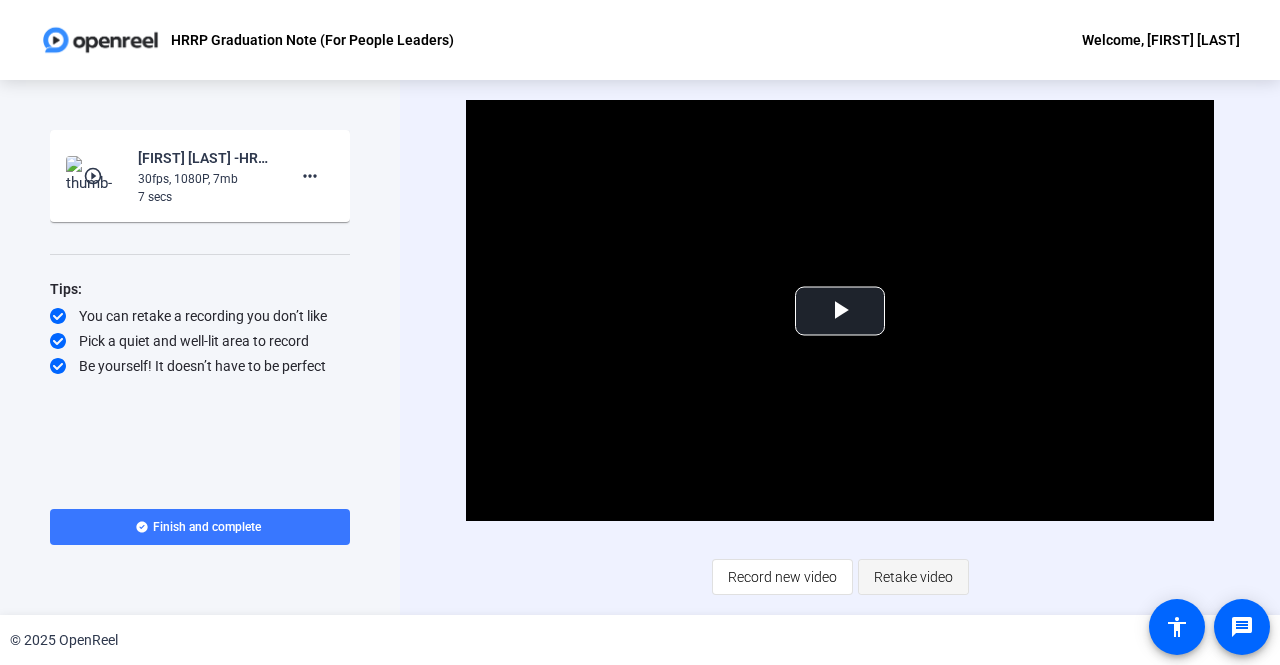 click on "Retake video" 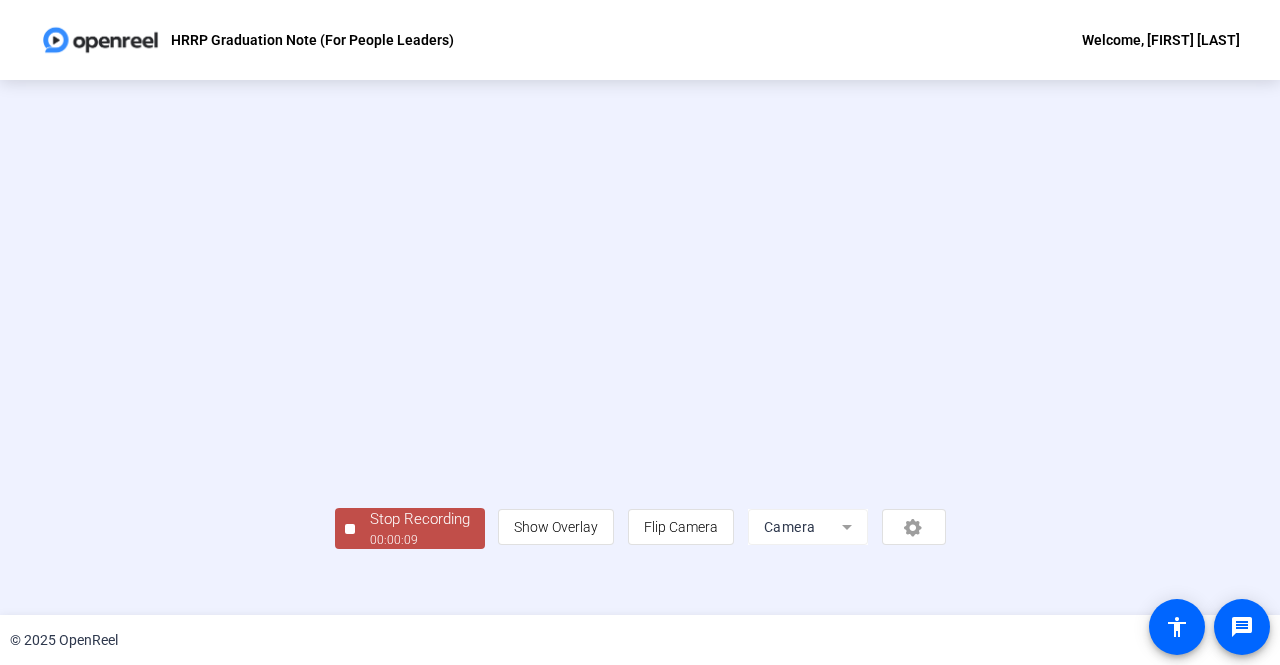scroll, scrollTop: 83, scrollLeft: 0, axis: vertical 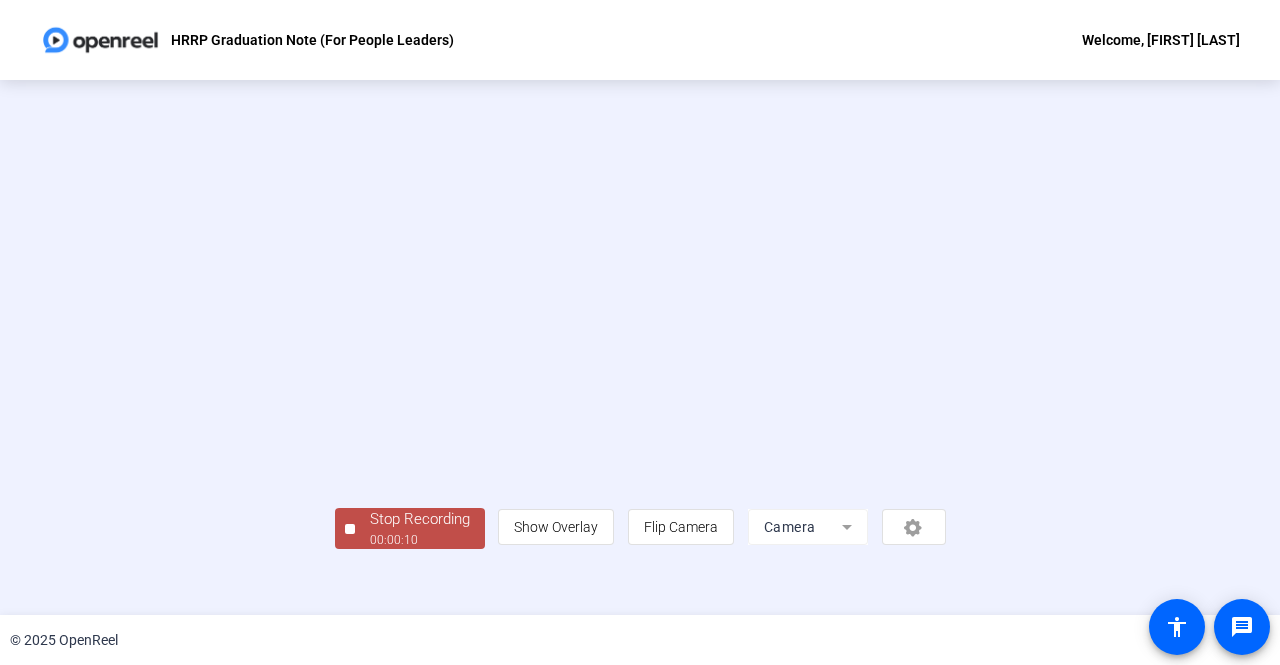 click on "Stop Recording" 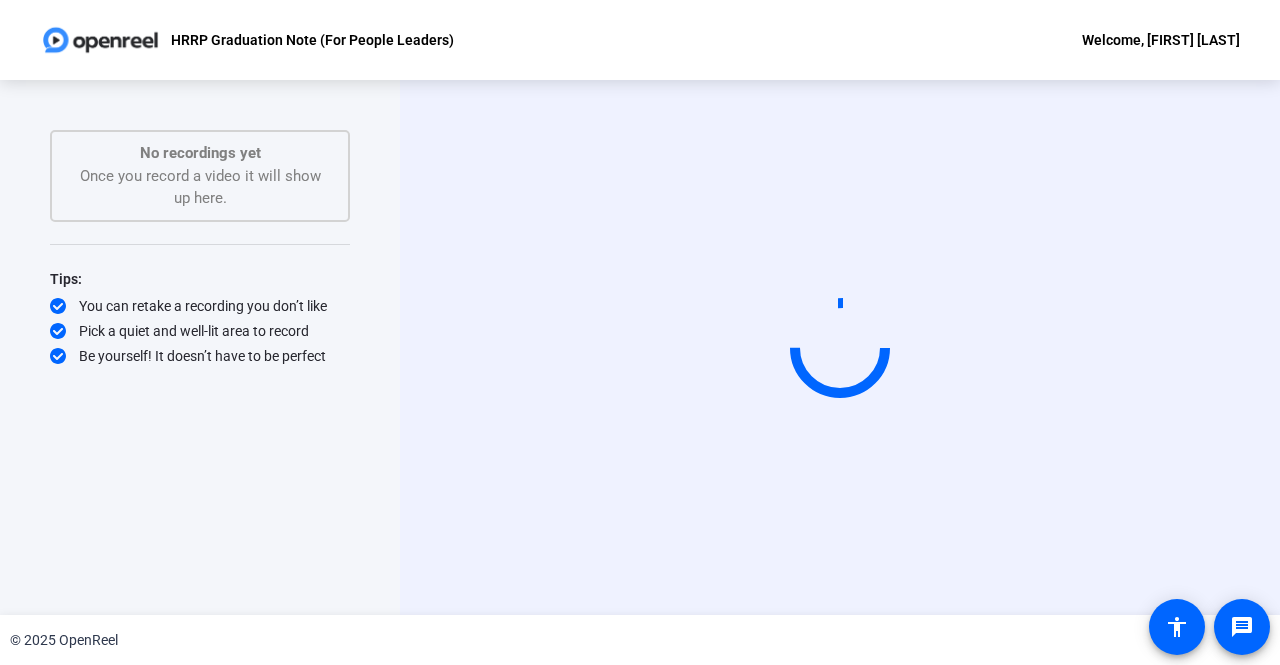 scroll, scrollTop: 0, scrollLeft: 0, axis: both 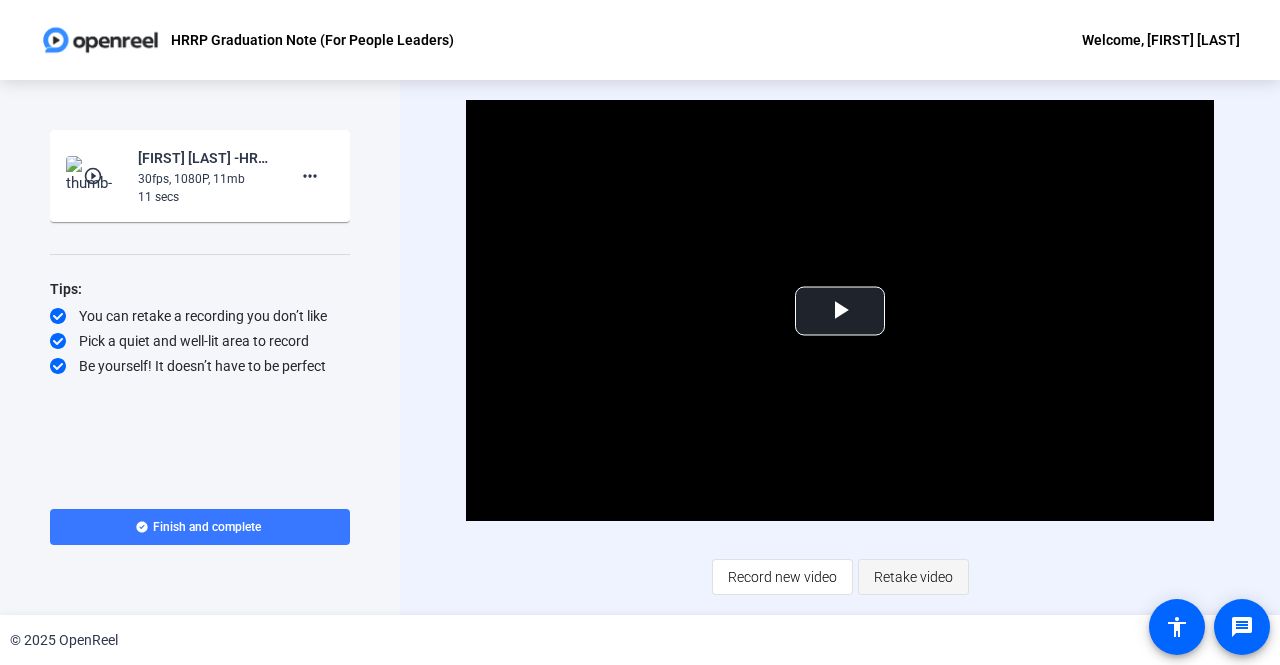 click on "Retake video" 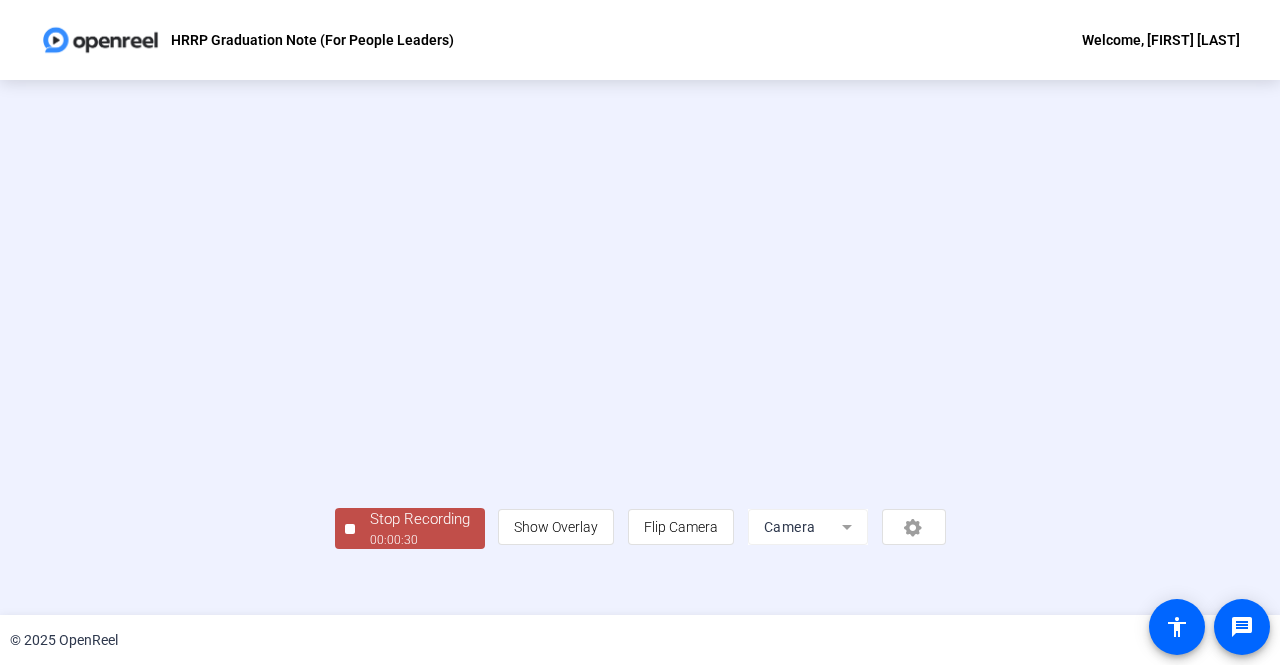 scroll, scrollTop: 83, scrollLeft: 0, axis: vertical 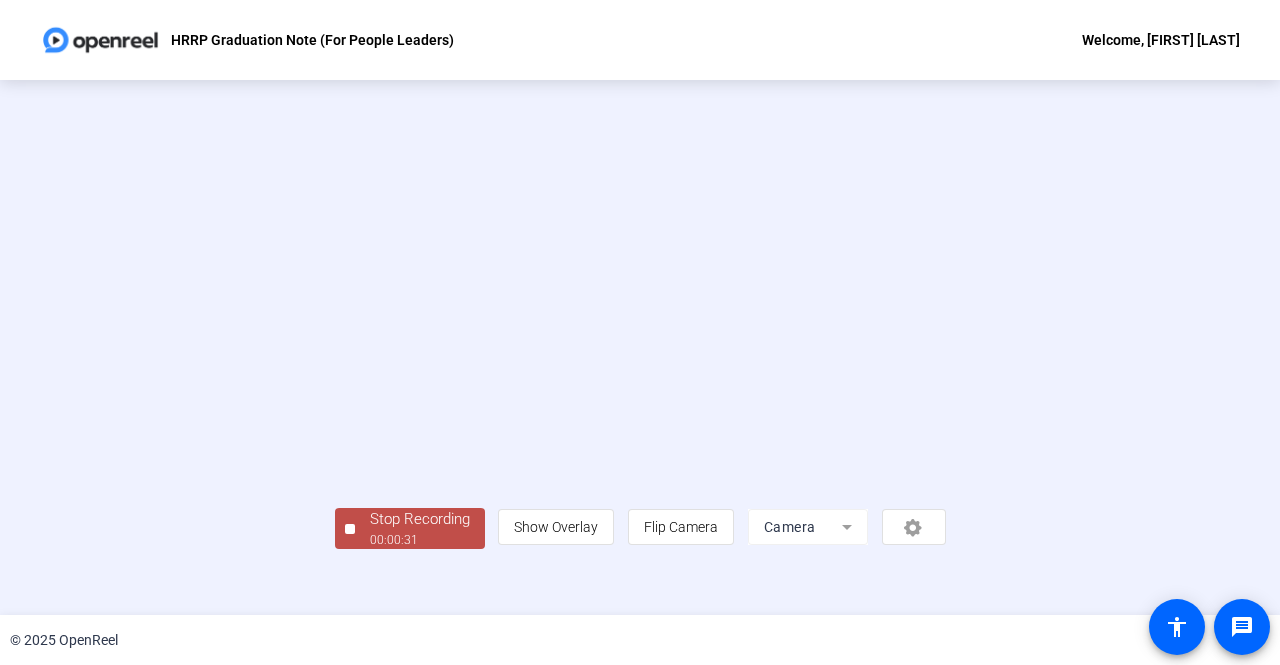 click on "00:00:31" 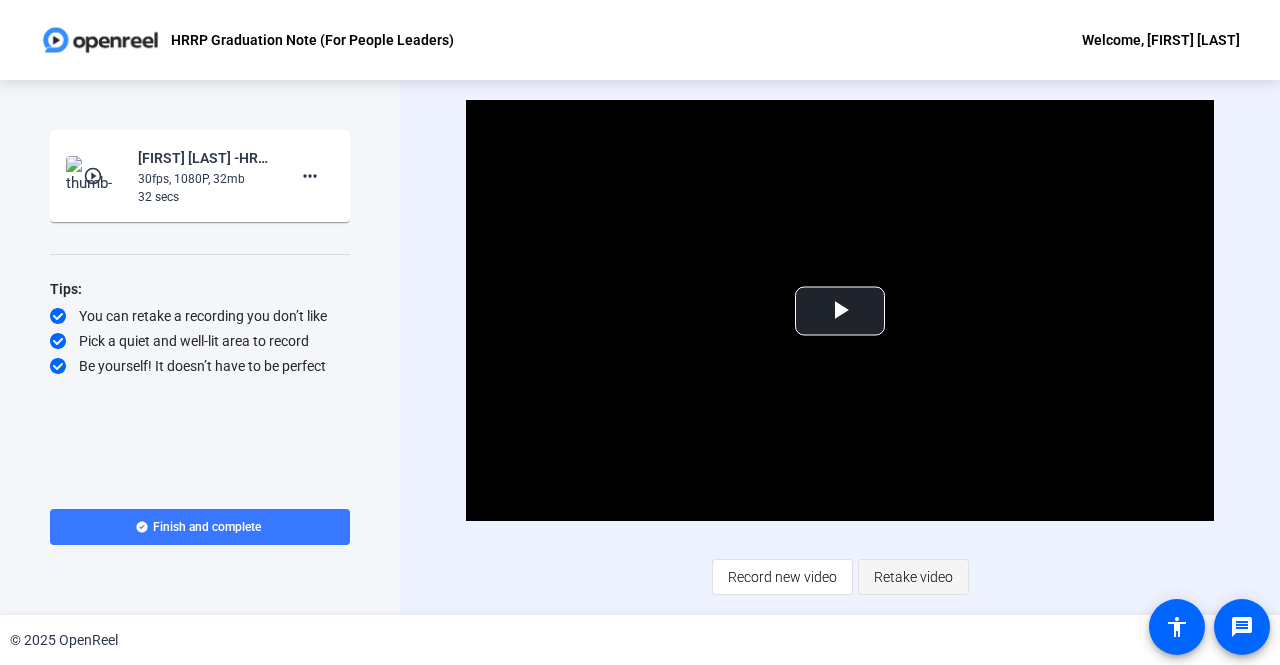 click on "Retake video" 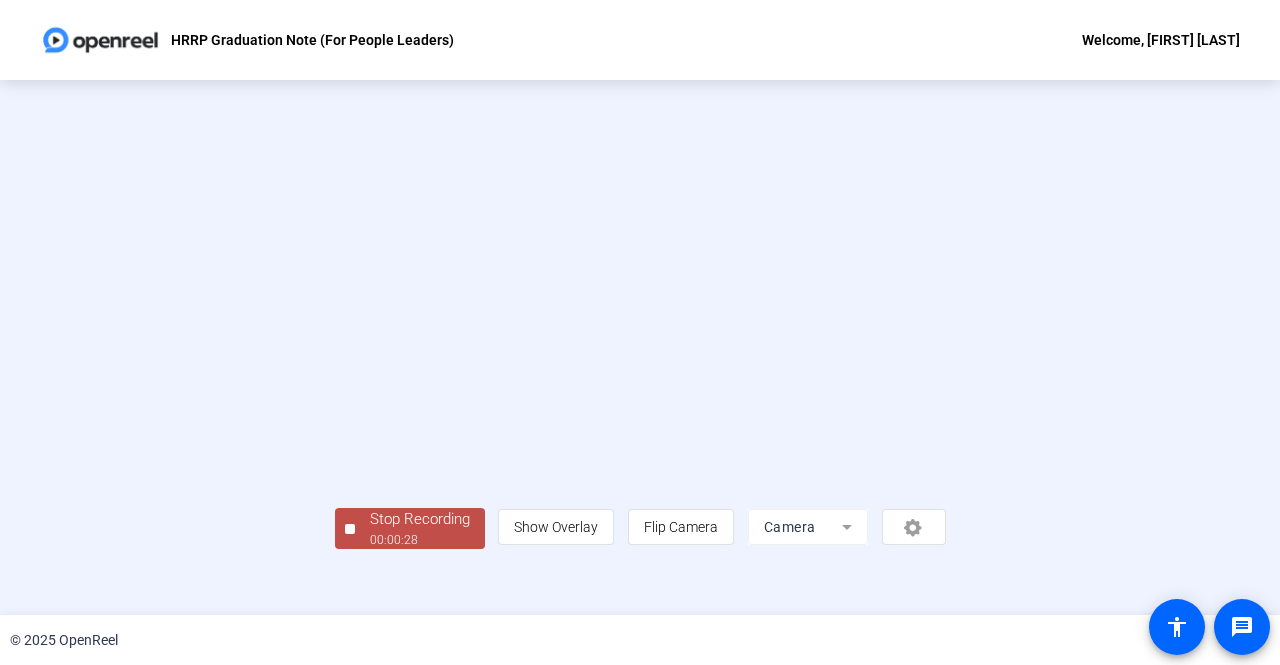 scroll, scrollTop: 83, scrollLeft: 0, axis: vertical 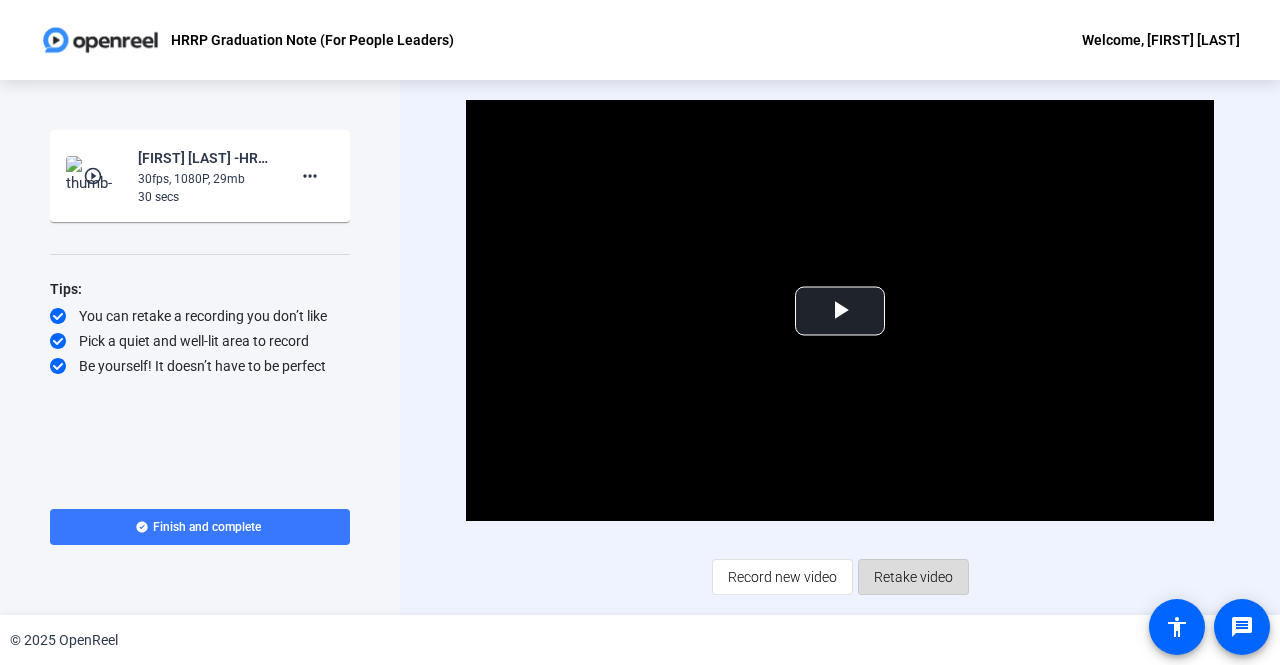 click on "Retake video" 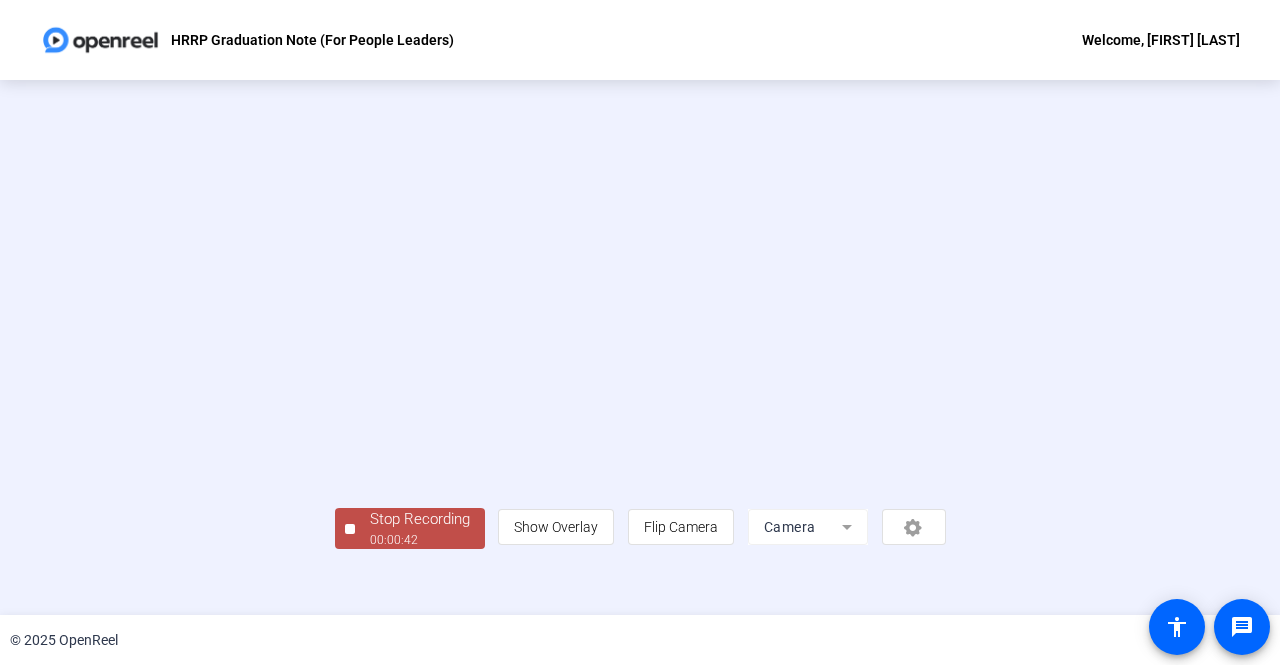 scroll, scrollTop: 83, scrollLeft: 0, axis: vertical 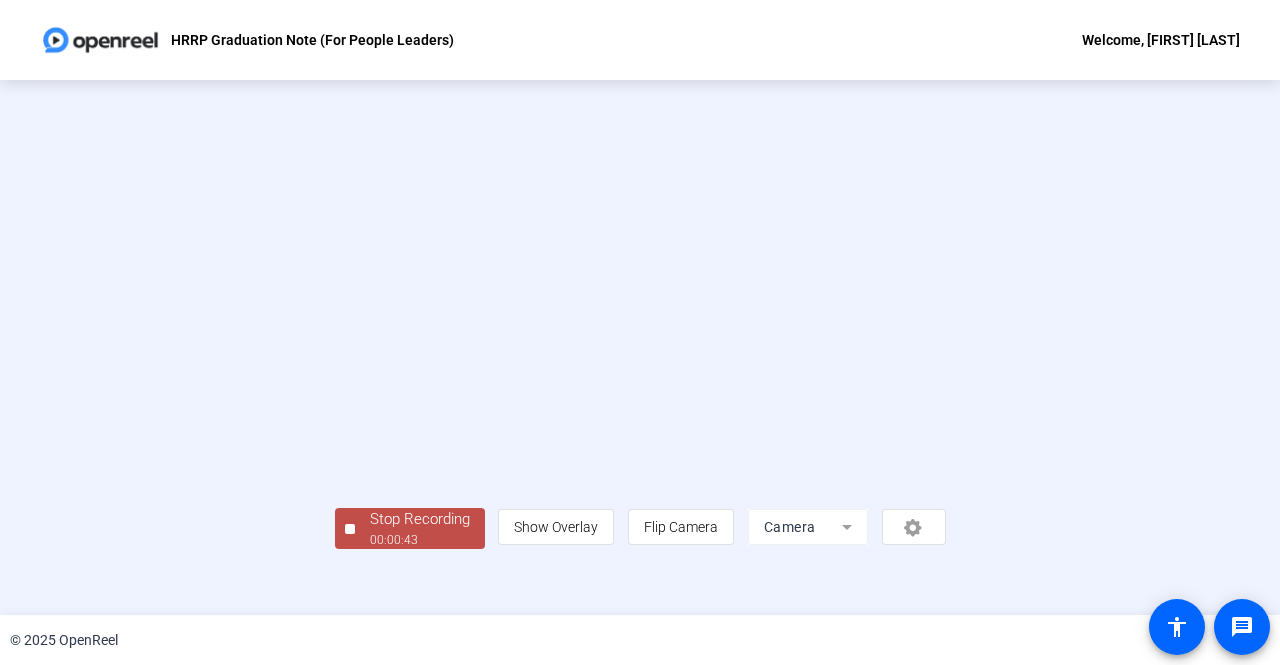 click on "Stop Recording" 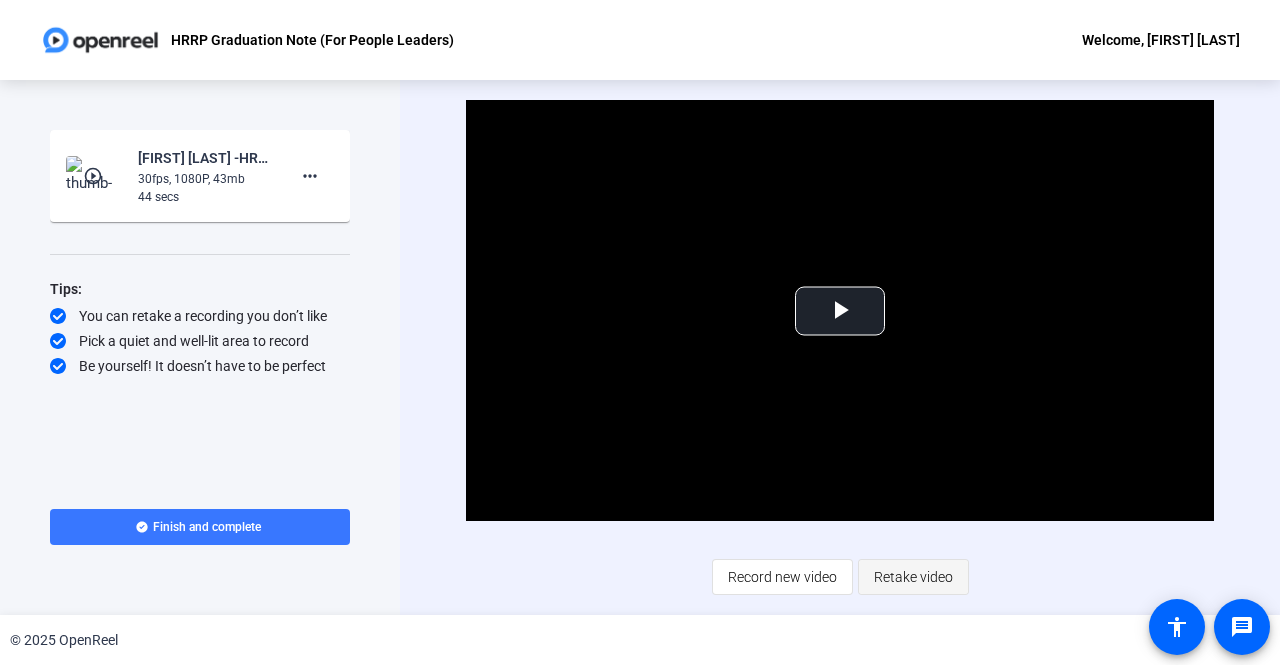 click on "Retake video" 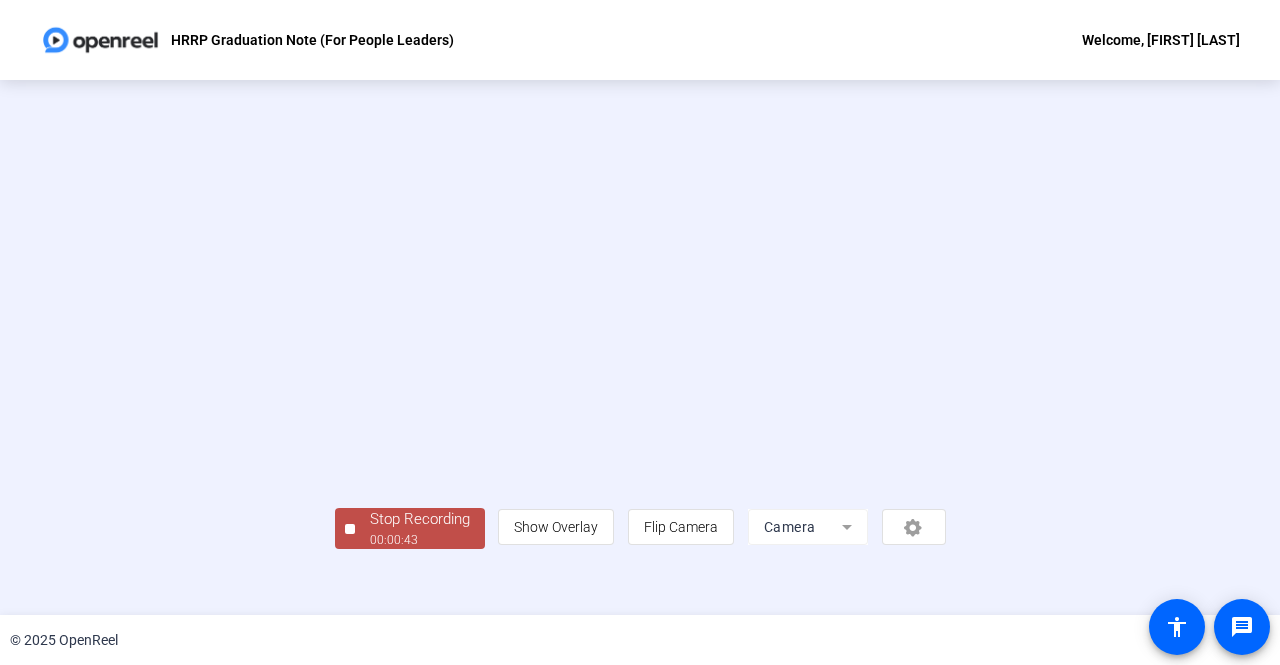 scroll, scrollTop: 83, scrollLeft: 0, axis: vertical 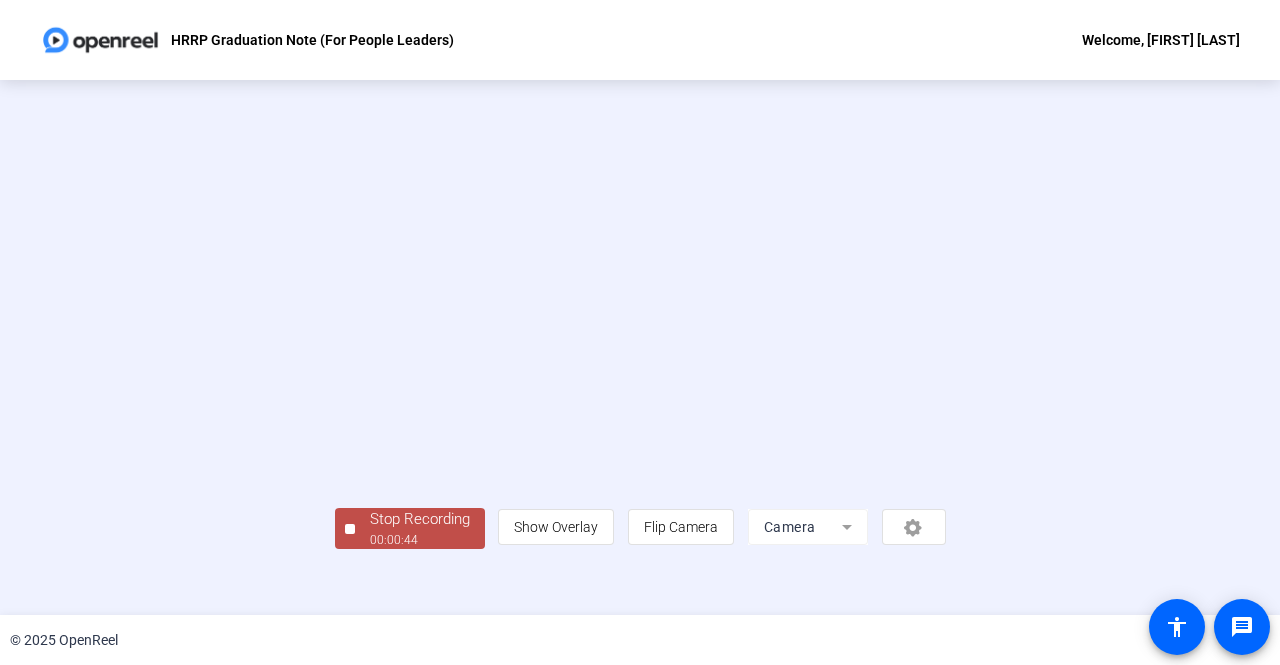click on "Stop Recording" 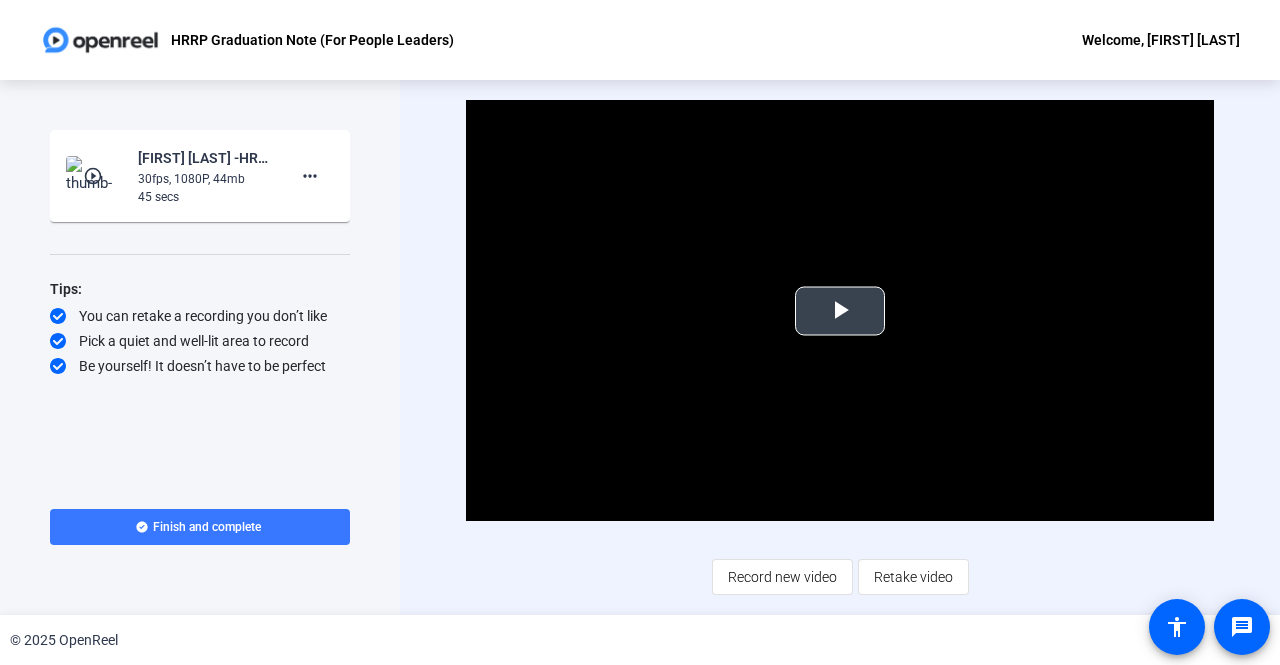click at bounding box center (840, 311) 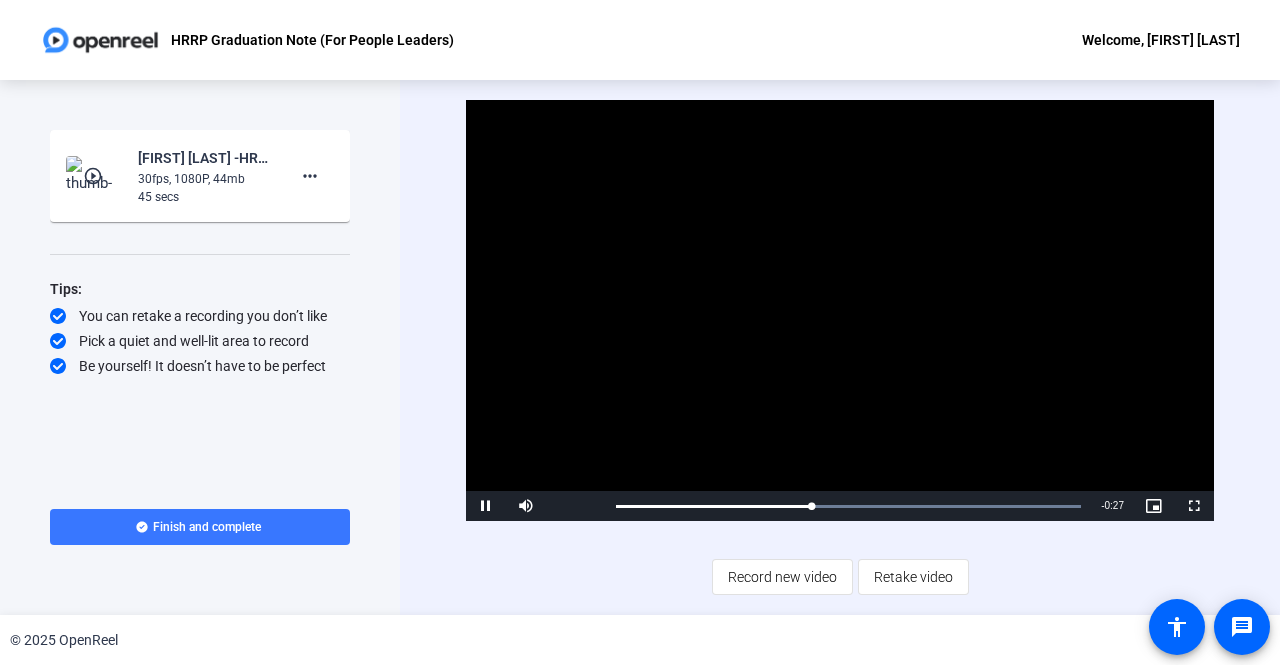 click on "Video Player is loading. Play Video Pause Mute Current Time  0:18 / Duration  0:45 Loaded :  100.00% 0:18 Stream Type  LIVE Seek to live, currently behind live LIVE Remaining Time  - 0:27   1x Playback Rate Chapters Chapters Descriptions descriptions off , selected Captions captions settings , opens captions settings dialog captions off , selected Audio Track Picture-in-Picture Fullscreen This is a modal window. Beginning of dialog window. Escape will cancel and close the window. Text Color White Black Red Green Blue Yellow Magenta Cyan Transparency Opaque Semi-Transparent Background Color Black White Red Green Blue Yellow Magenta Cyan Transparency Opaque Semi-Transparent Transparent Window Color Black White Red Green Blue Yellow Magenta Cyan Transparency Transparent Semi-Transparent Opaque Font Size 50% 75% 100% 125% 150% 175% 200% 300% 400% Text Edge Style None Raised Depressed Uniform Dropshadow Font Family Proportional Sans-Serif Monospace Sans-Serif Proportional Serif Monospace Serif Casual Script" 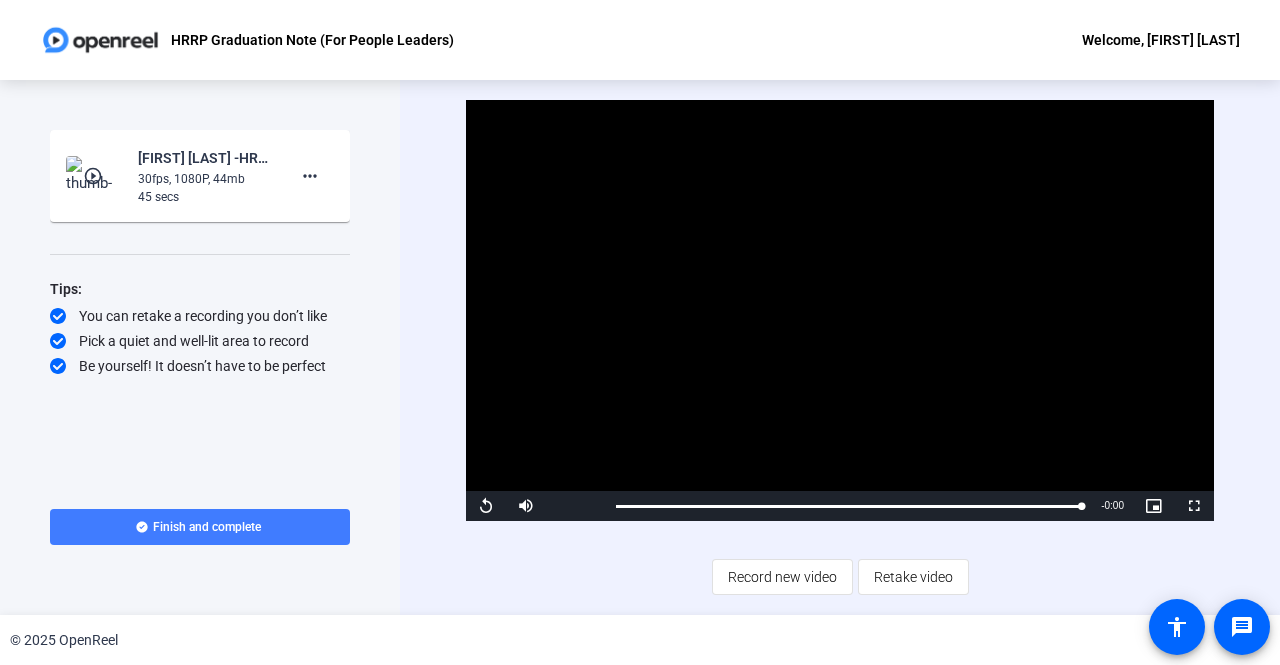 click on "Finish and complete" 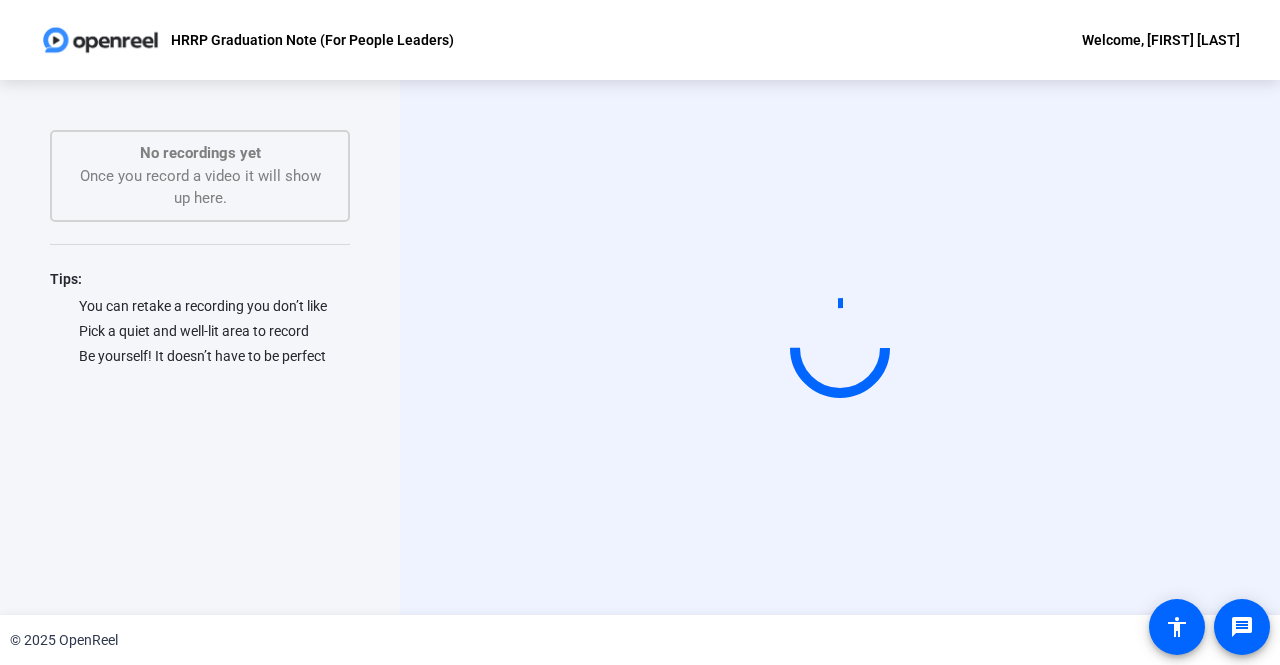 scroll, scrollTop: 0, scrollLeft: 0, axis: both 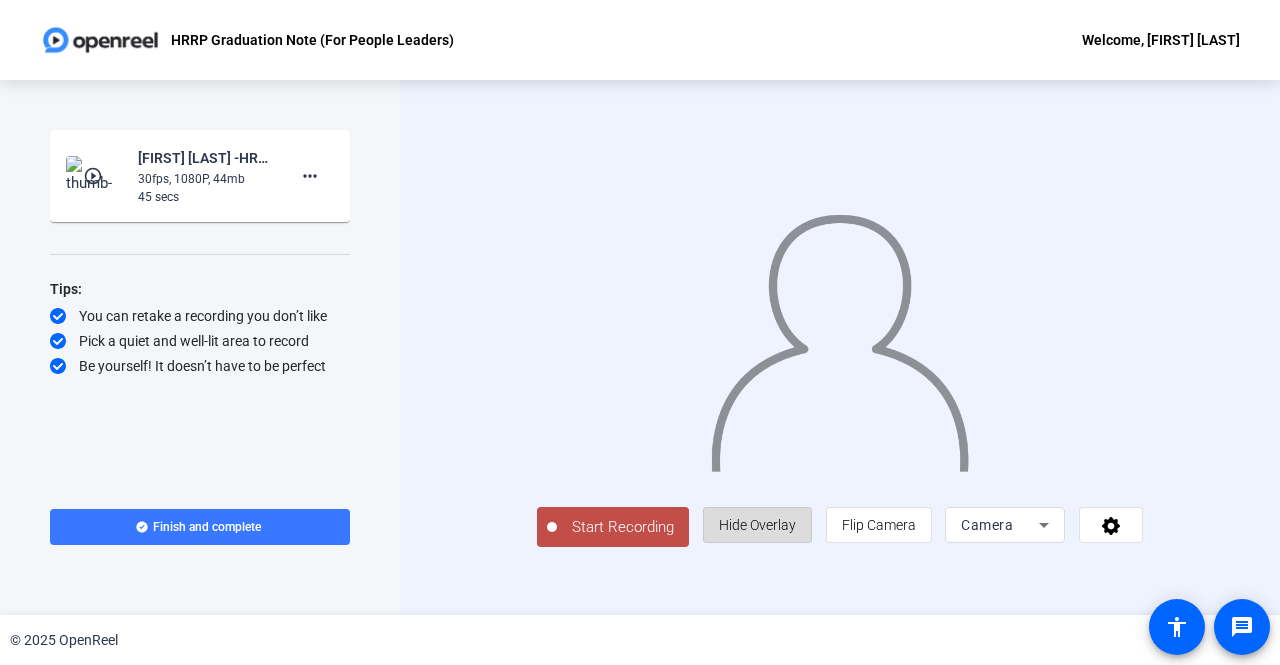 click on "Hide Overlay" 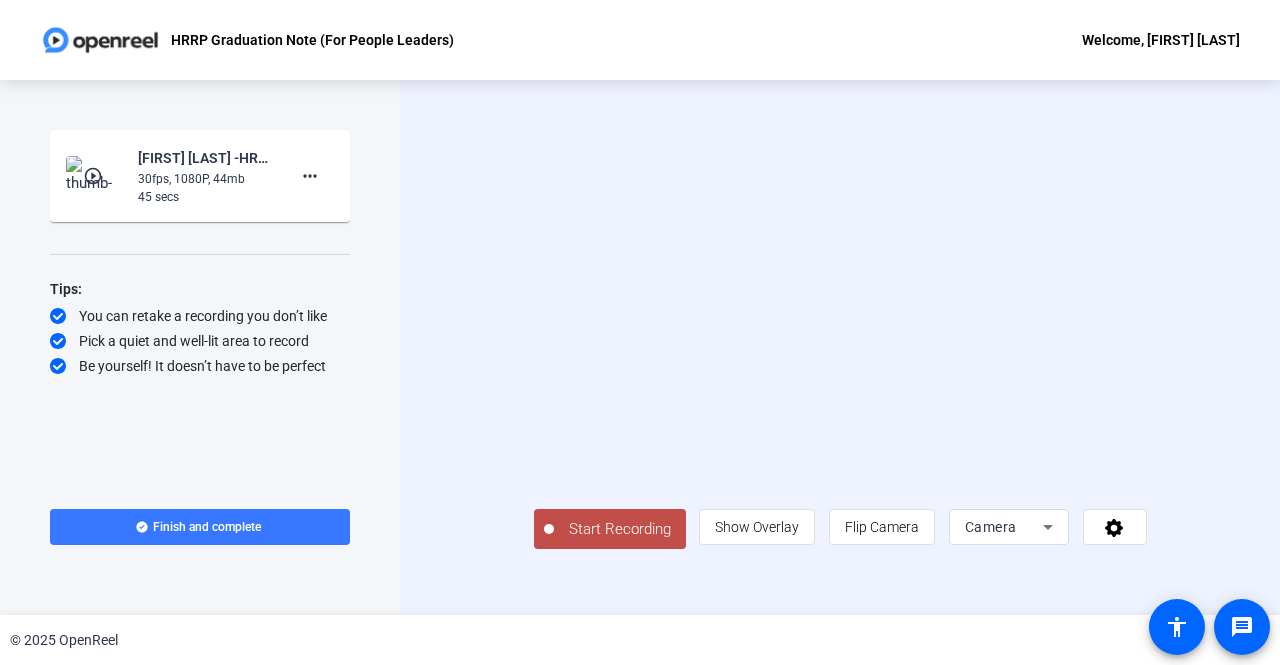 click on "Start Recording" 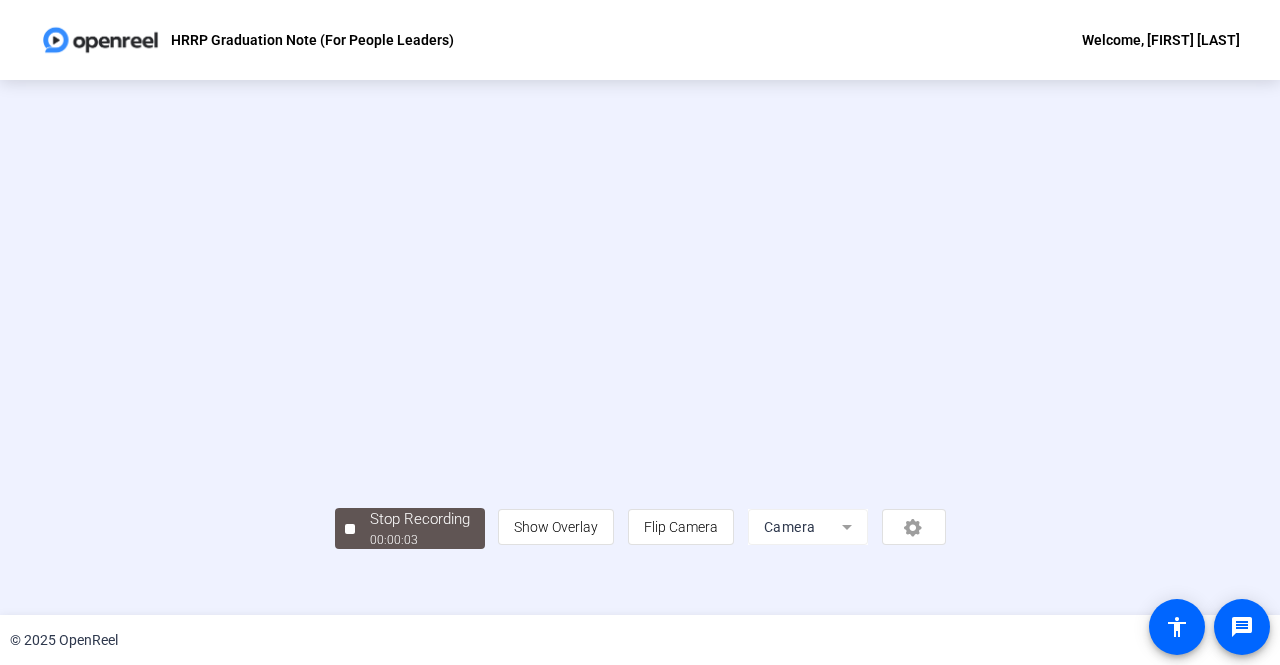 scroll, scrollTop: 83, scrollLeft: 0, axis: vertical 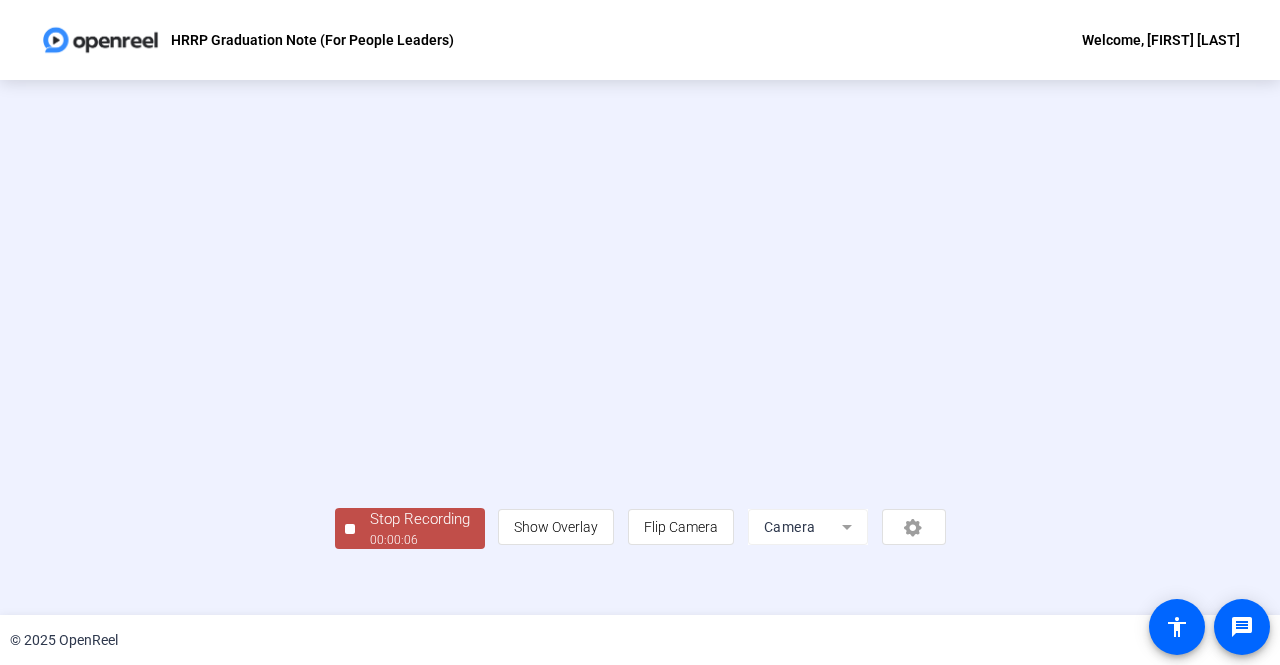 click on "Stop Recording" 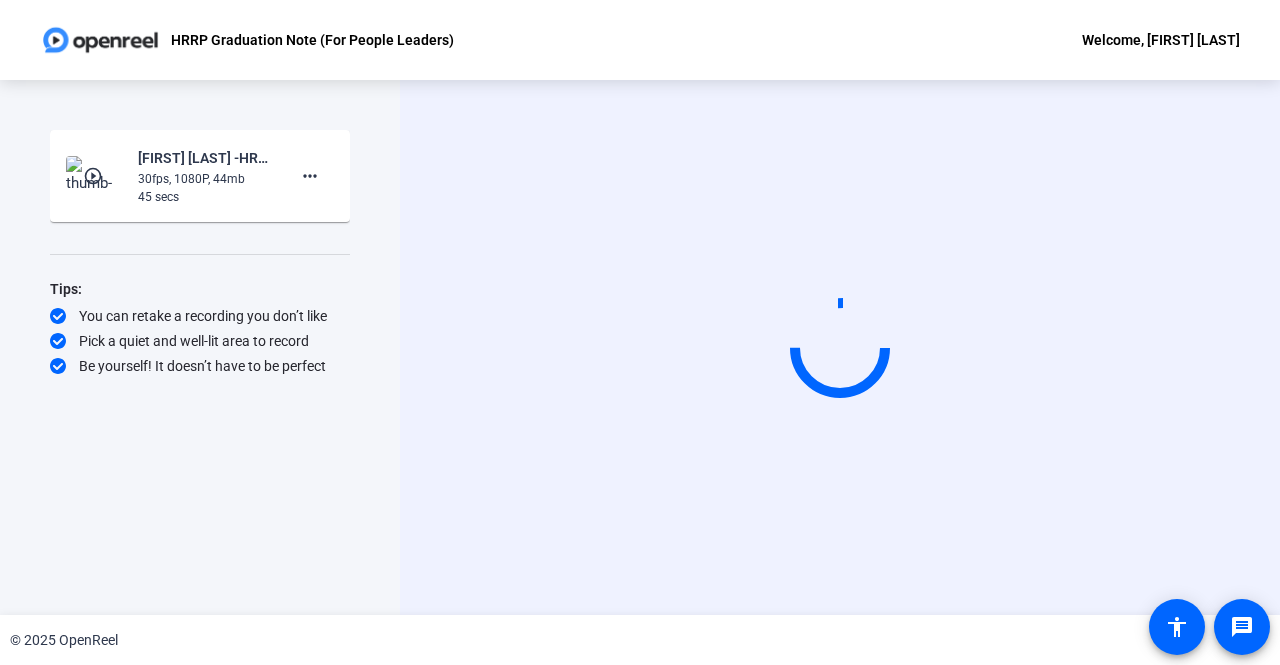 scroll, scrollTop: 0, scrollLeft: 0, axis: both 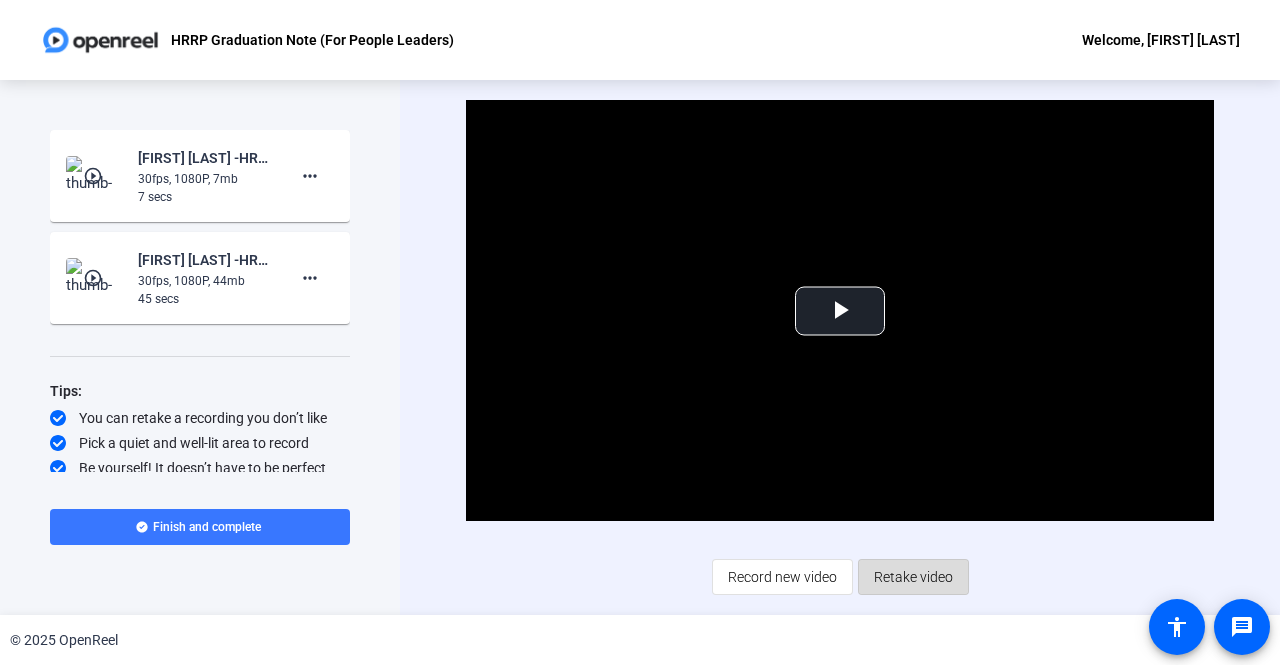 click on "Retake video" 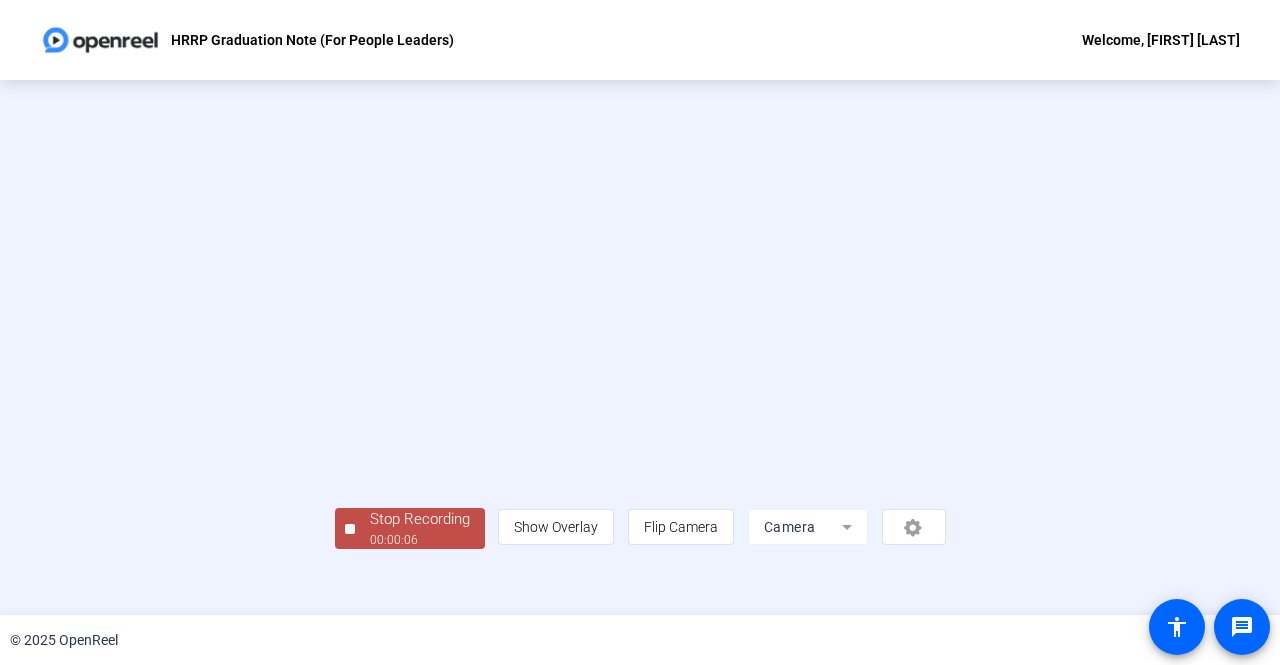 scroll, scrollTop: 83, scrollLeft: 0, axis: vertical 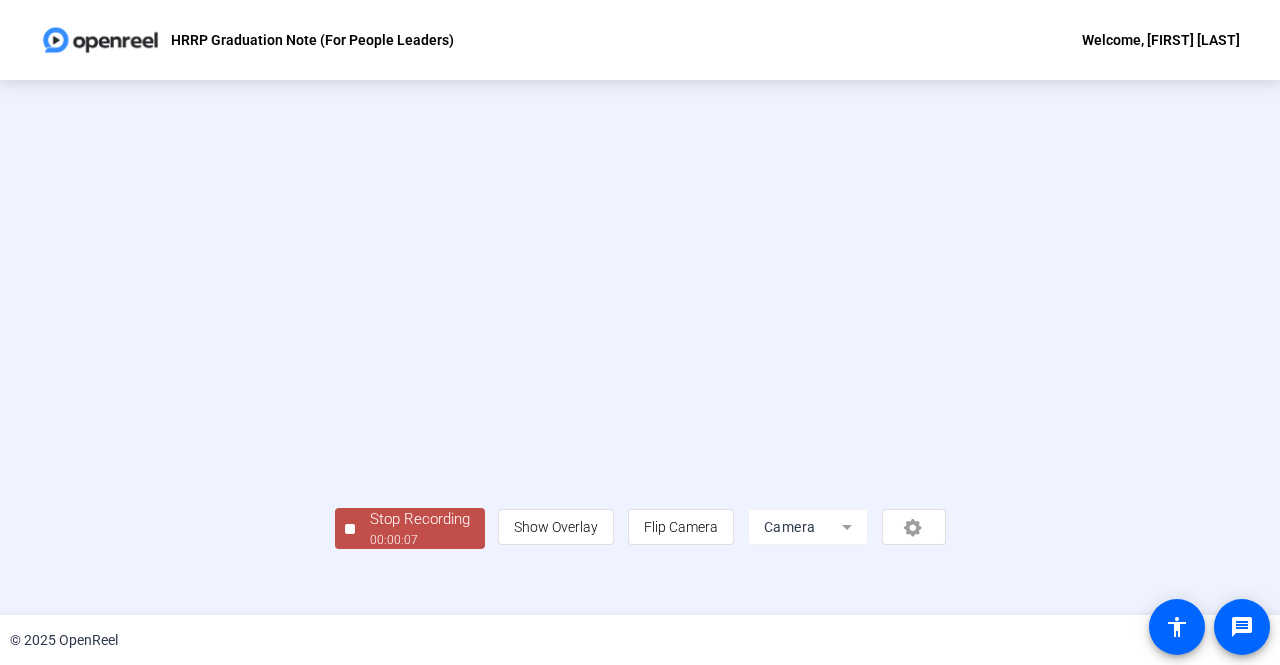 click on "Stop Recording" 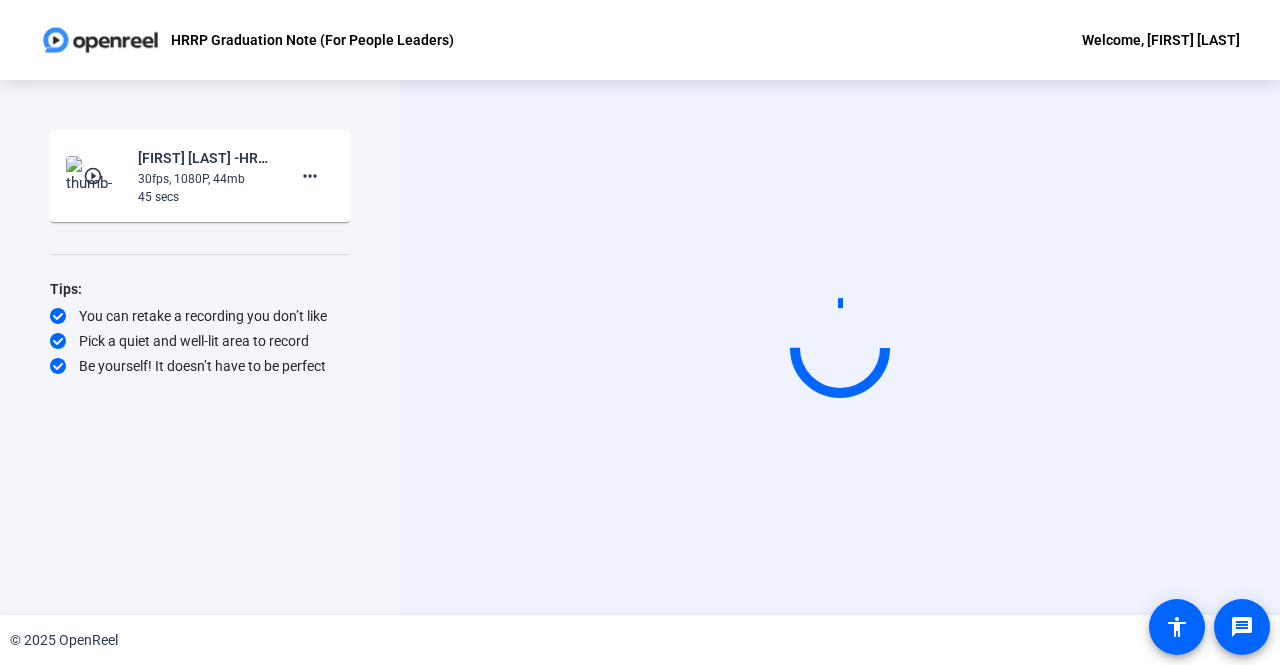 scroll, scrollTop: 0, scrollLeft: 0, axis: both 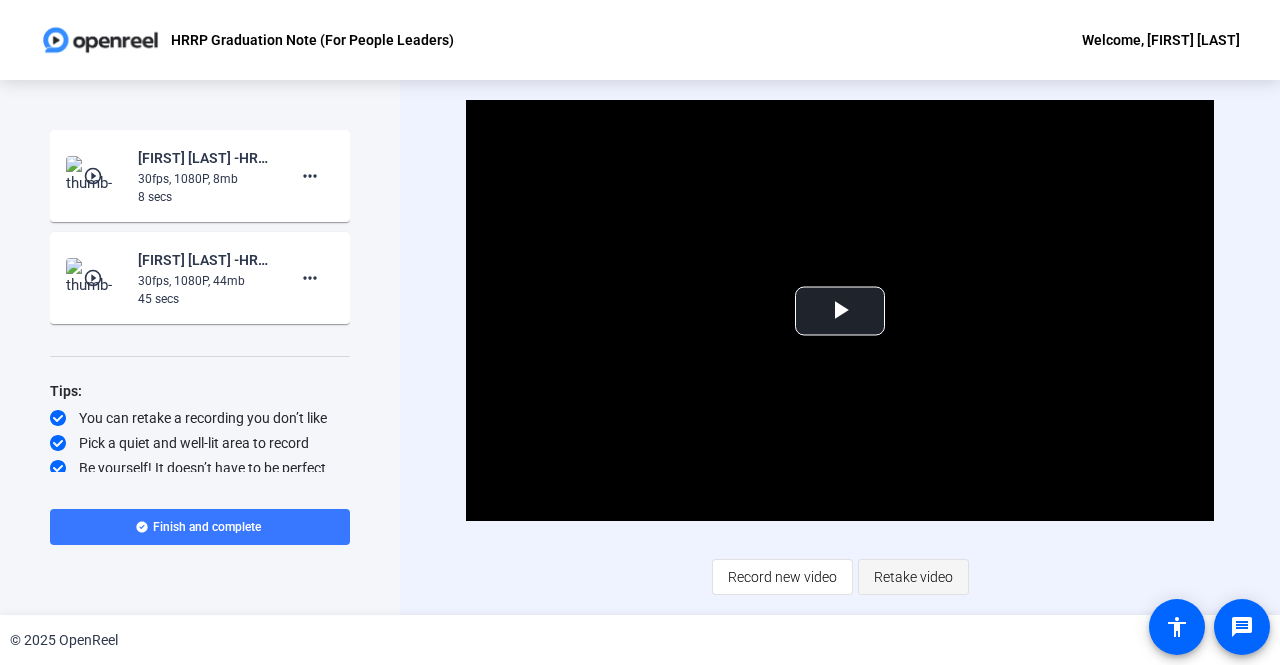 click on "Retake video" 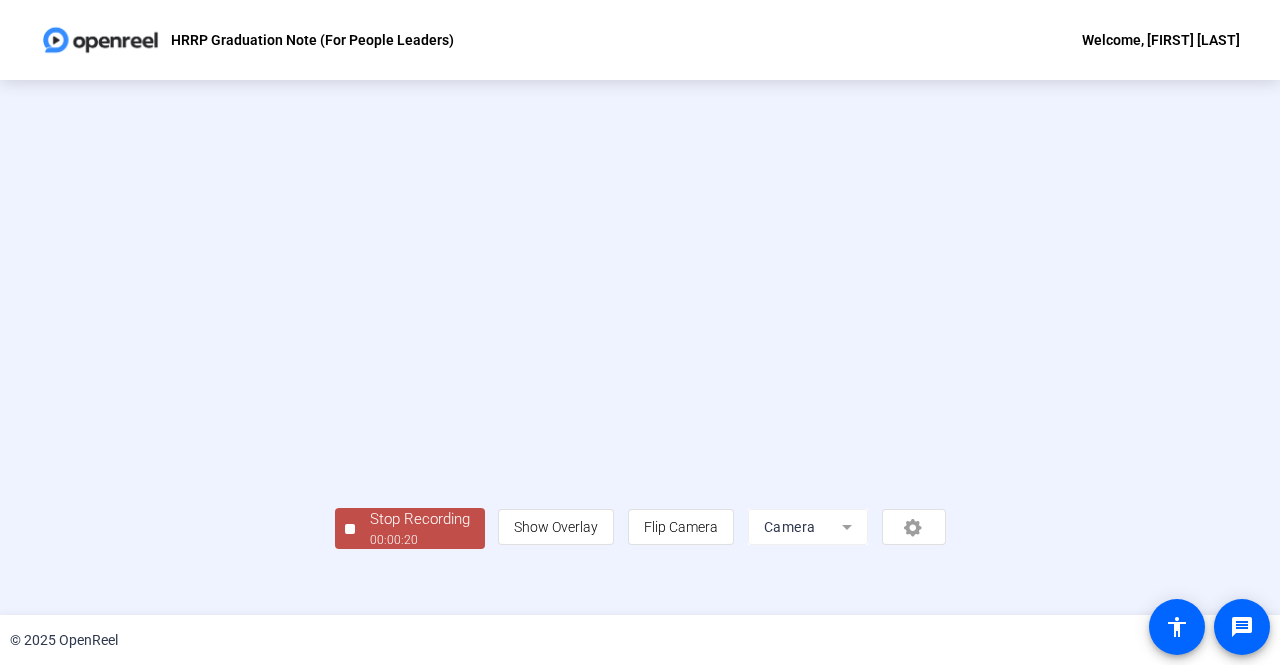 scroll, scrollTop: 83, scrollLeft: 0, axis: vertical 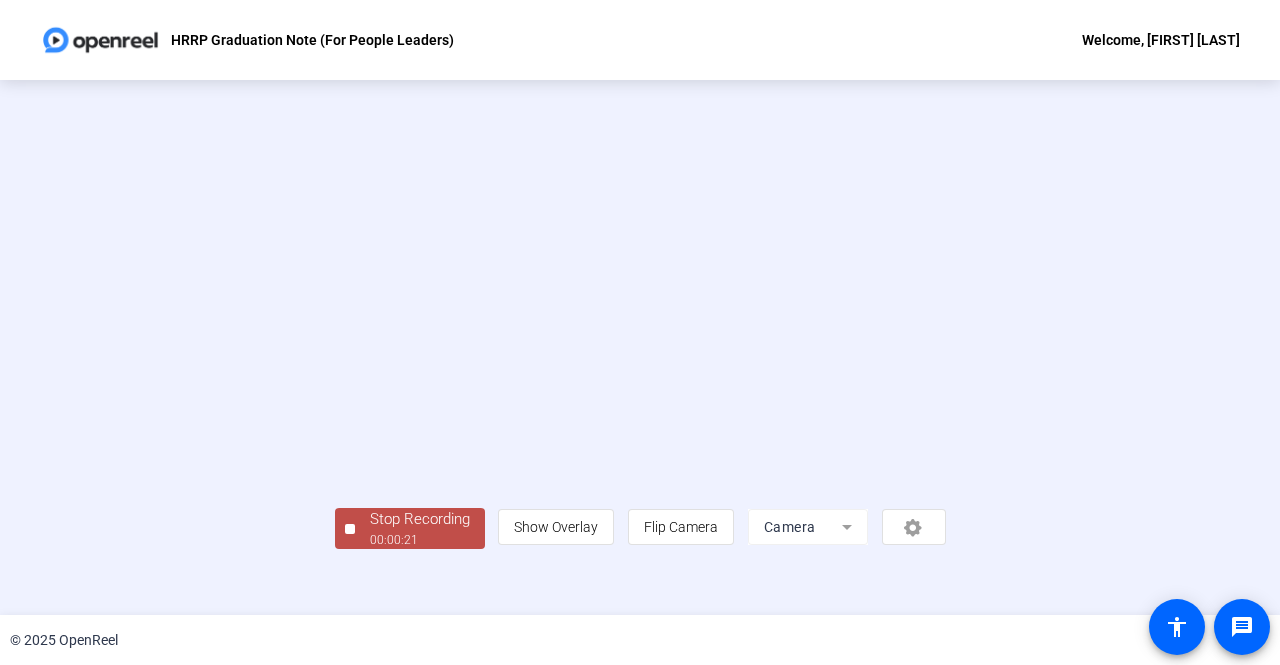 click on "Stop Recording" 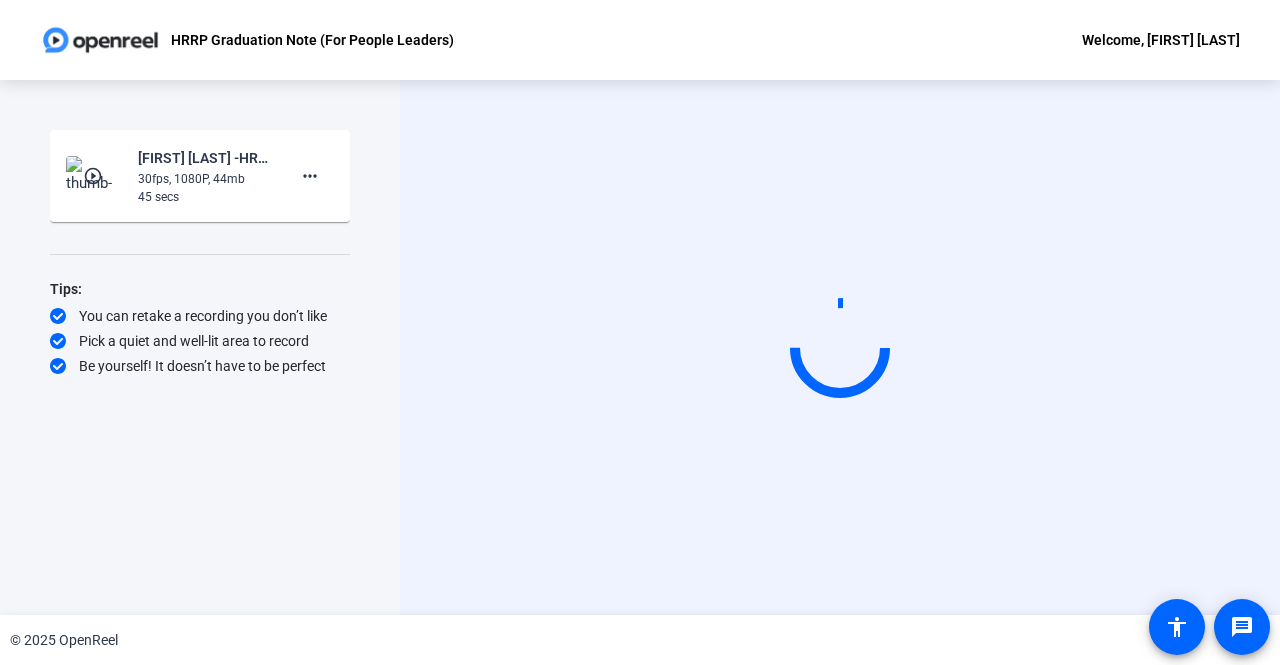 scroll, scrollTop: 0, scrollLeft: 0, axis: both 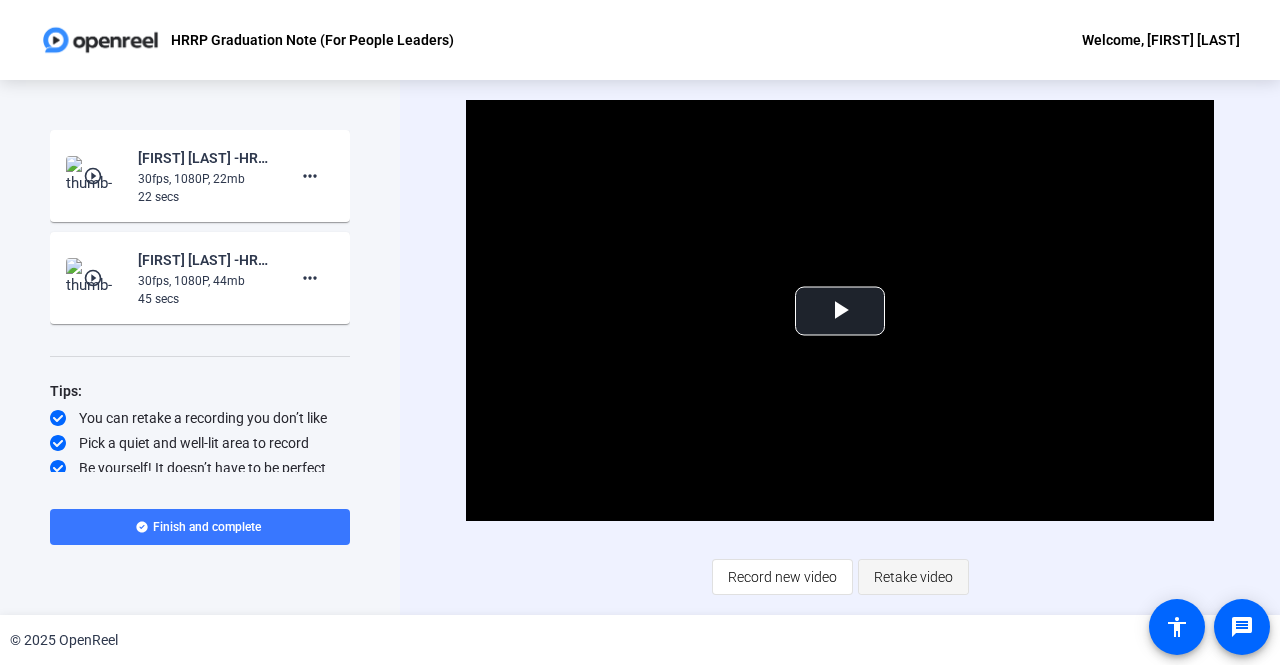 click on "Retake video" 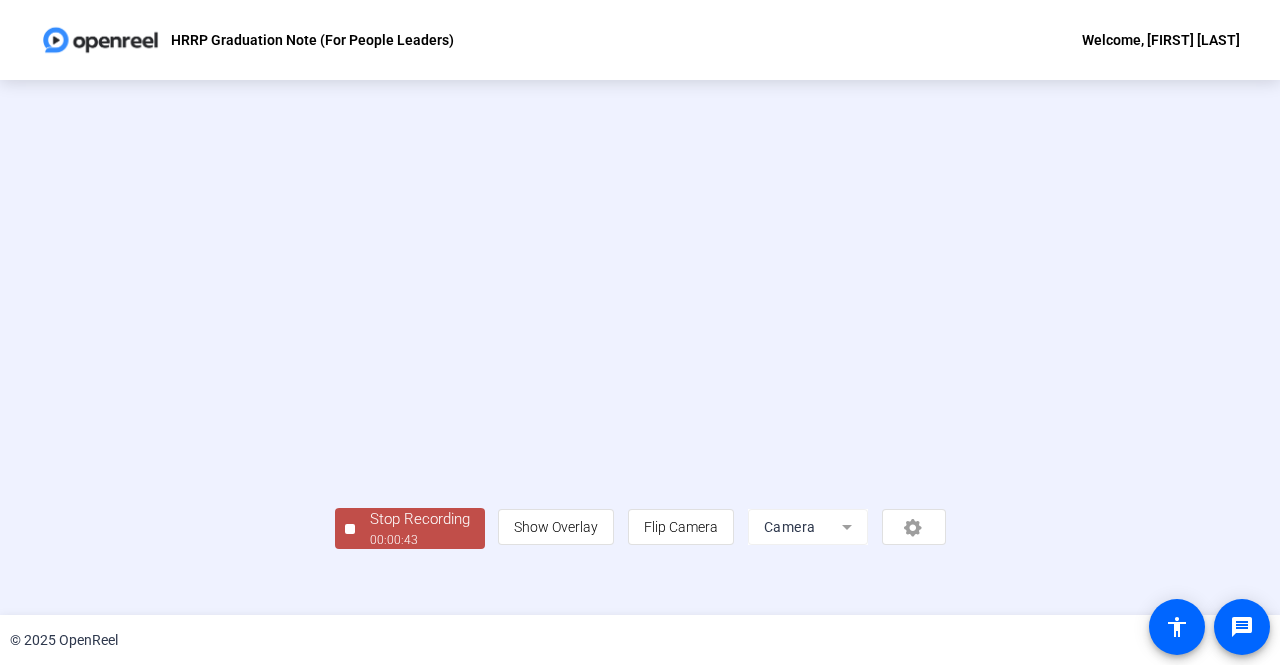 scroll, scrollTop: 83, scrollLeft: 0, axis: vertical 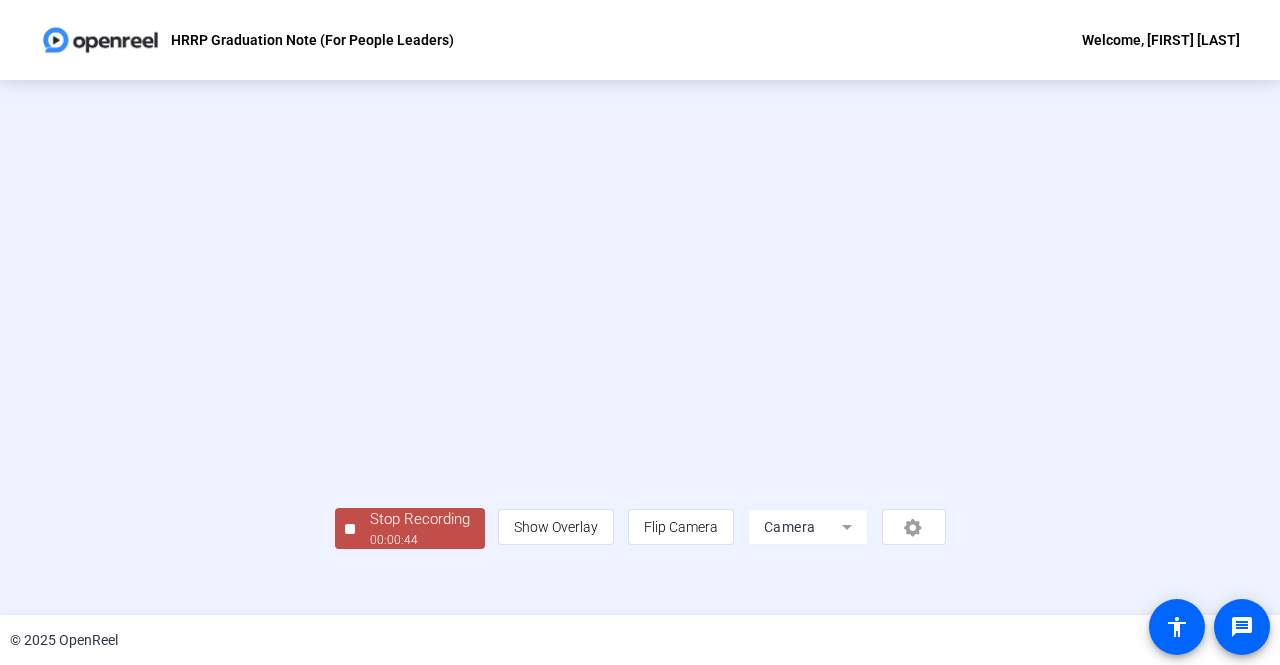 click on "Stop Recording" 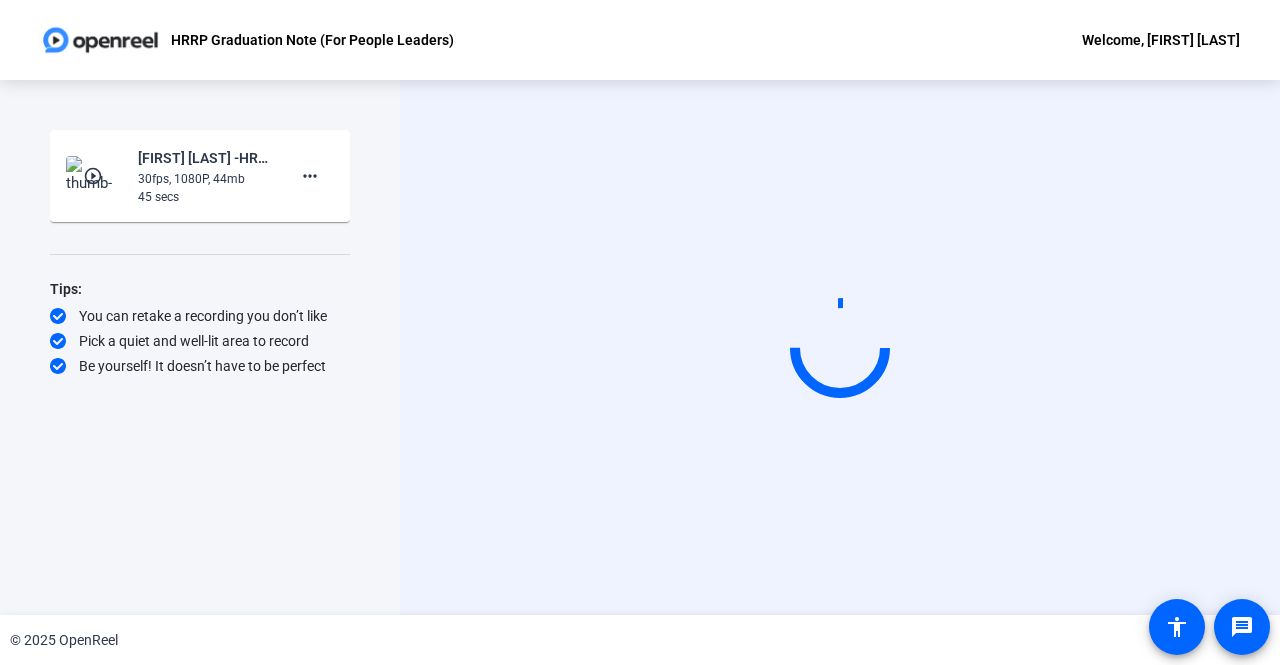 scroll, scrollTop: 0, scrollLeft: 0, axis: both 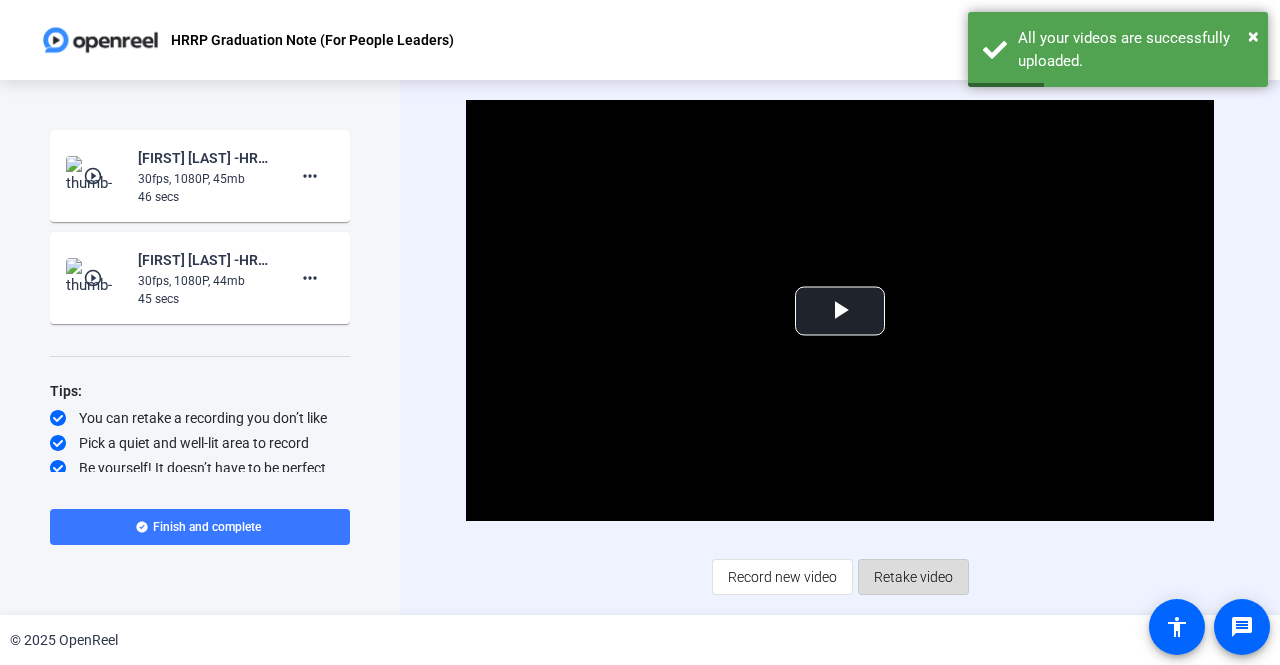 click on "Retake video" 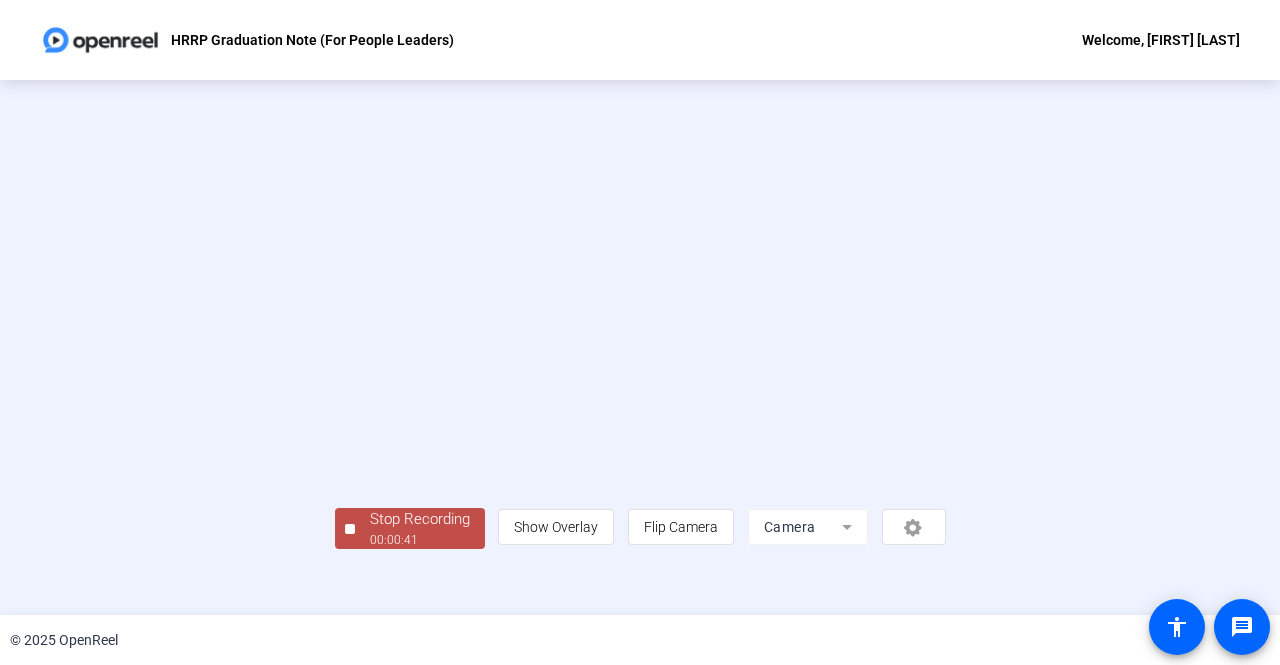 scroll, scrollTop: 83, scrollLeft: 0, axis: vertical 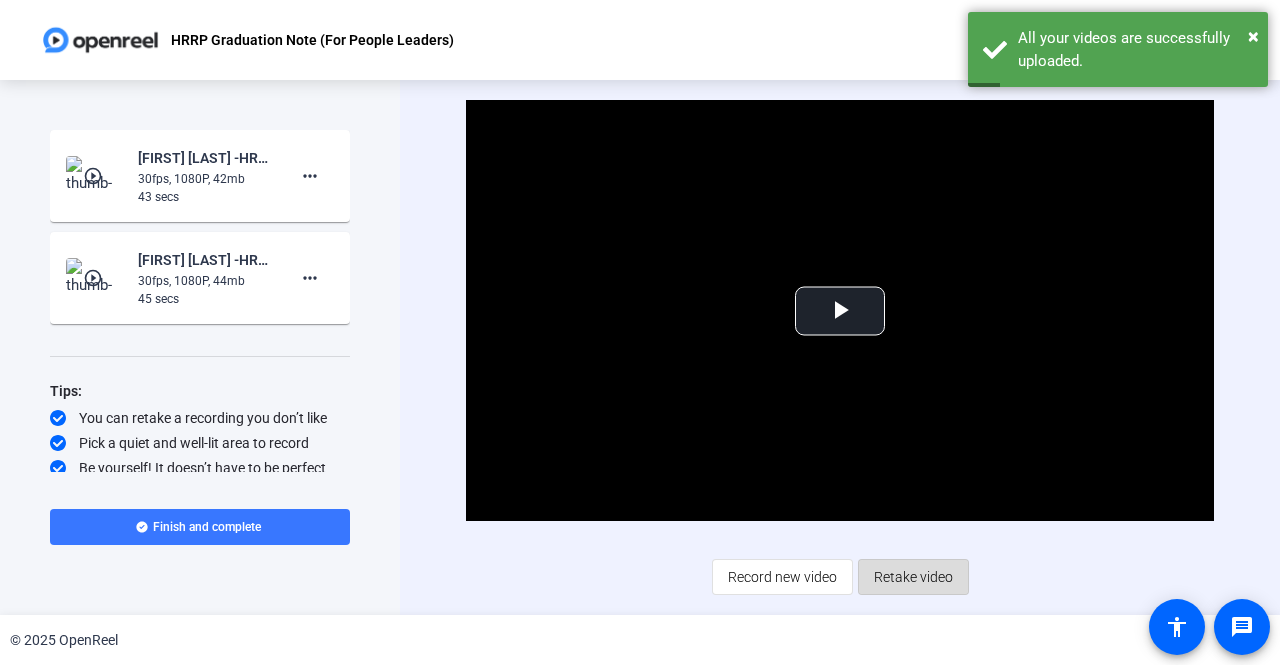 click on "Retake video" 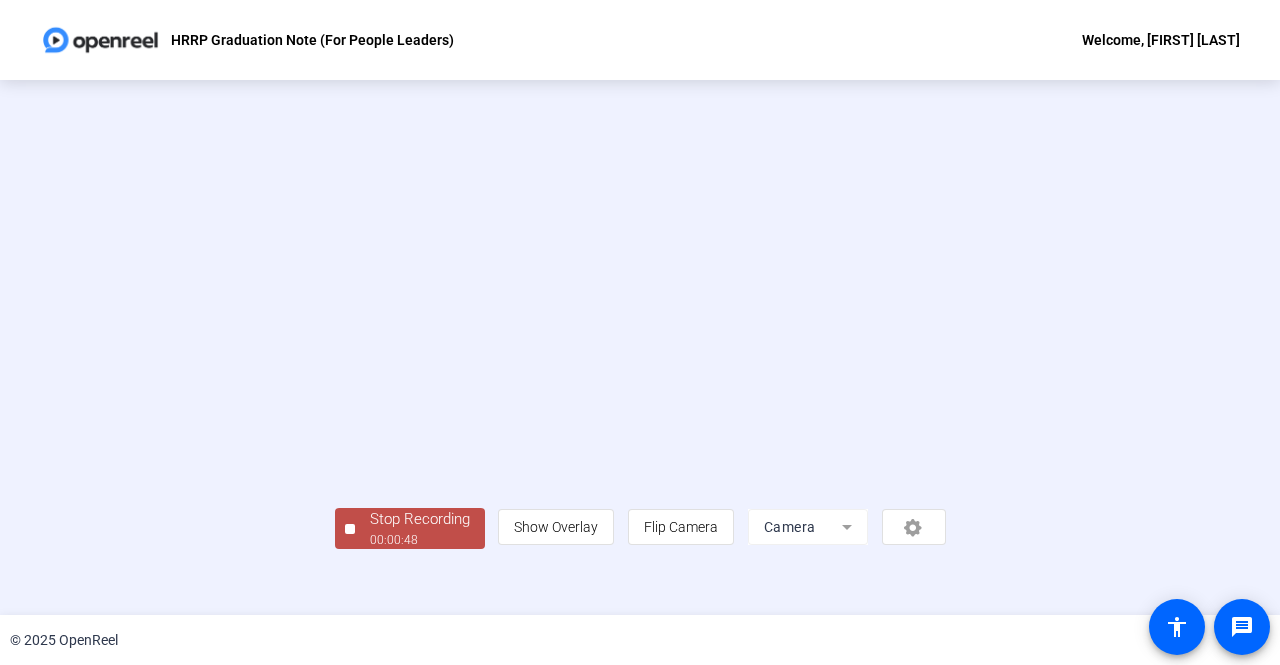 scroll, scrollTop: 83, scrollLeft: 0, axis: vertical 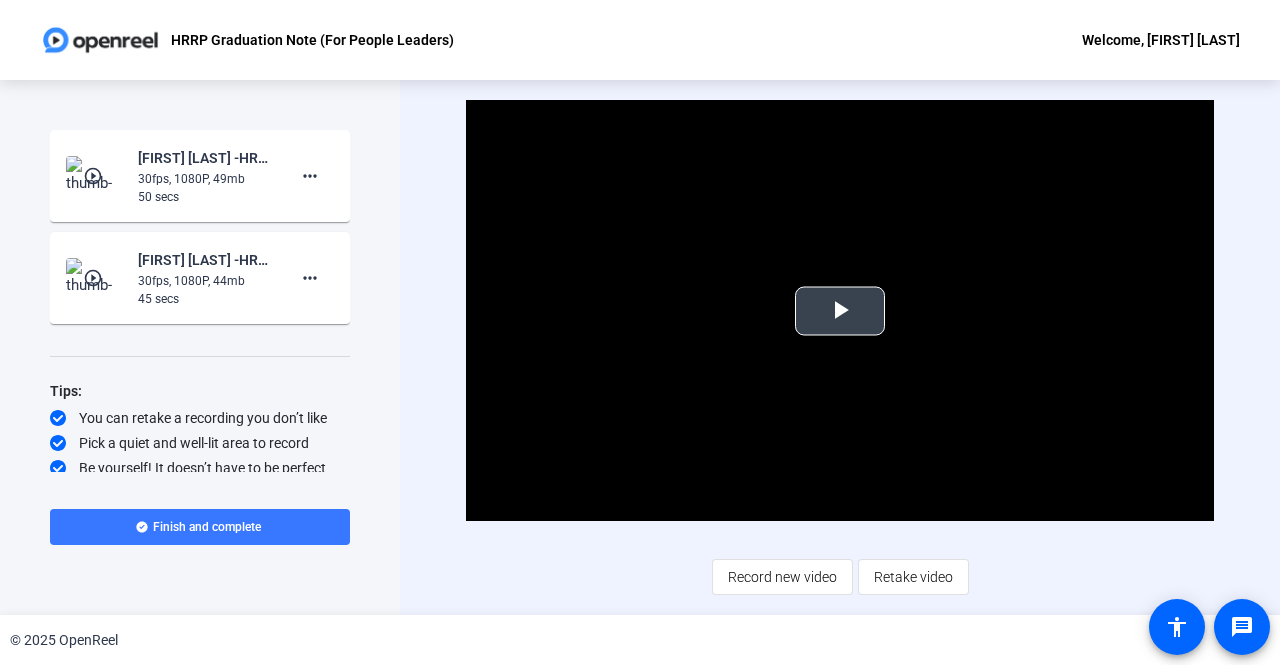 click at bounding box center [840, 311] 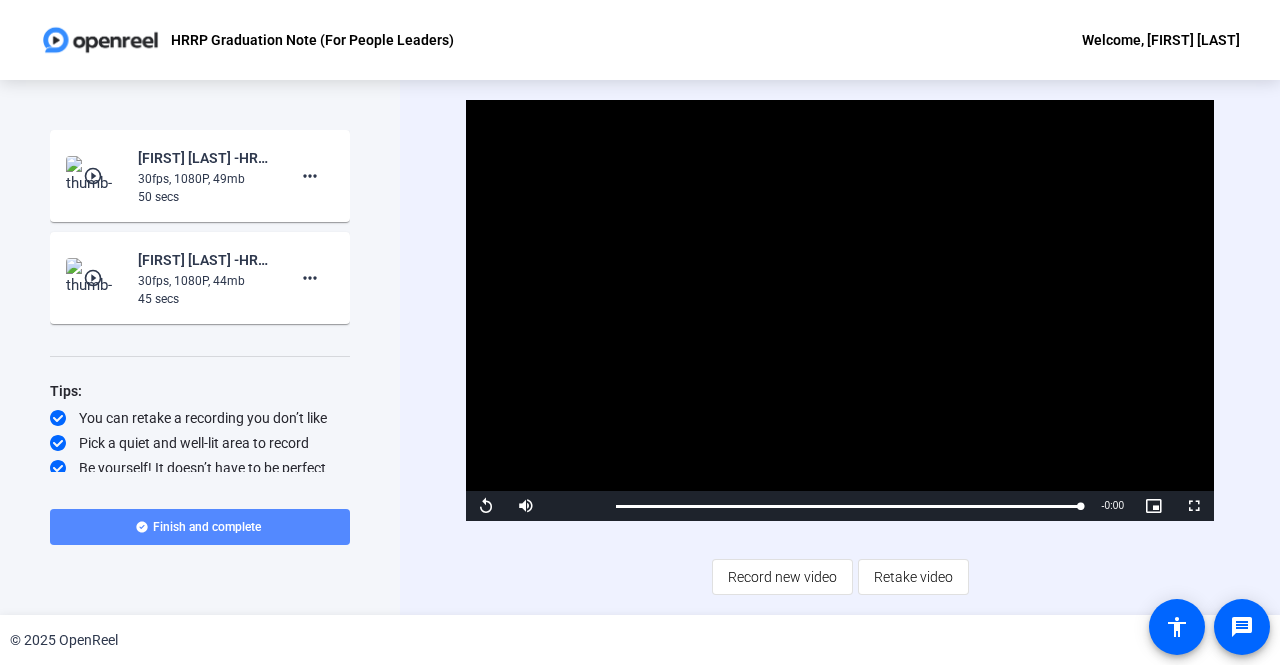 click on "Finish and complete" 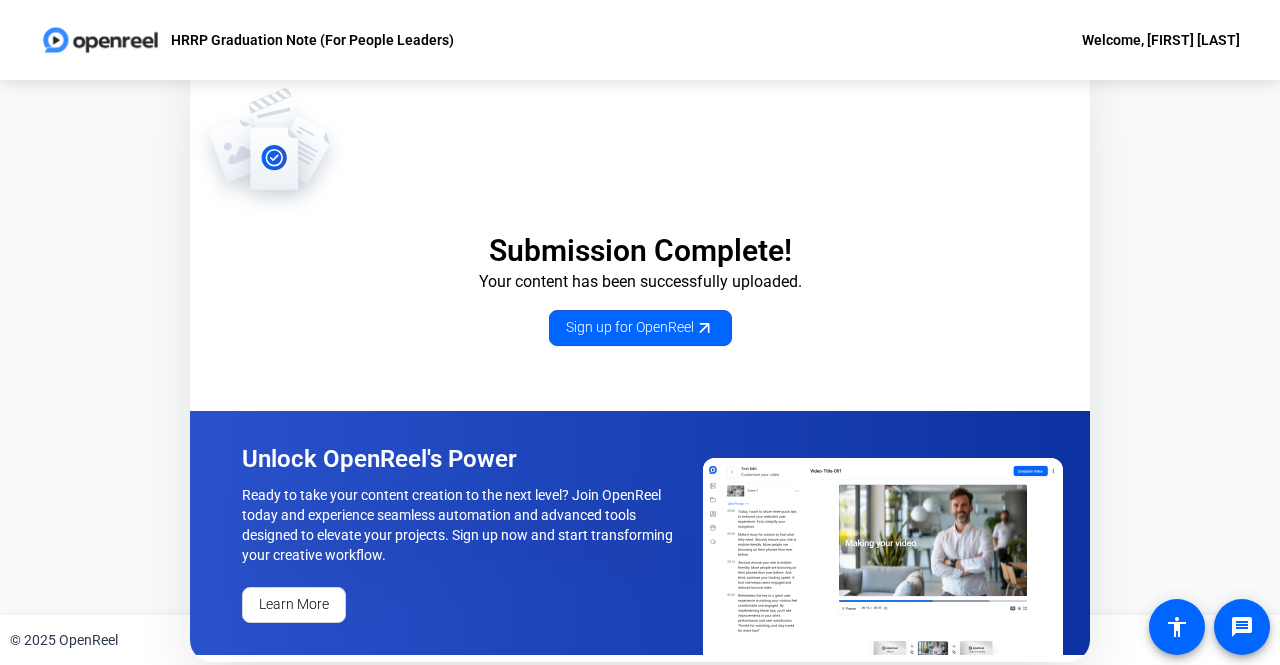 click on "Welcome, [FIRST] [LAST]" 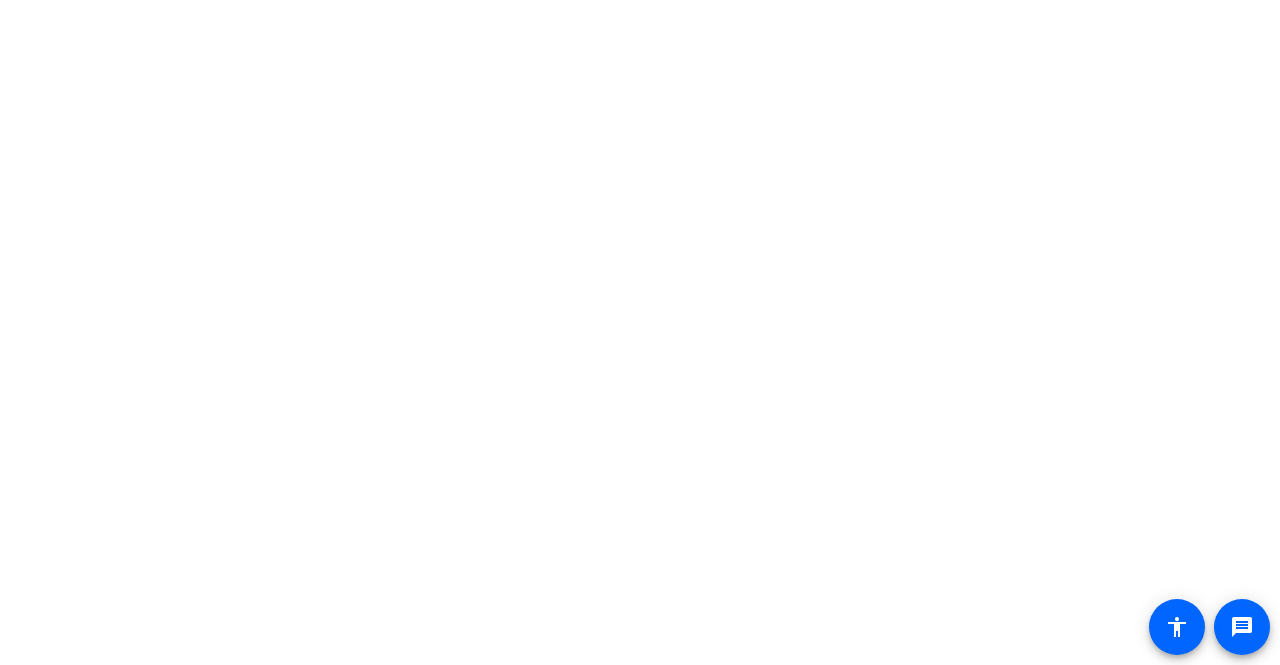 scroll, scrollTop: 0, scrollLeft: 0, axis: both 